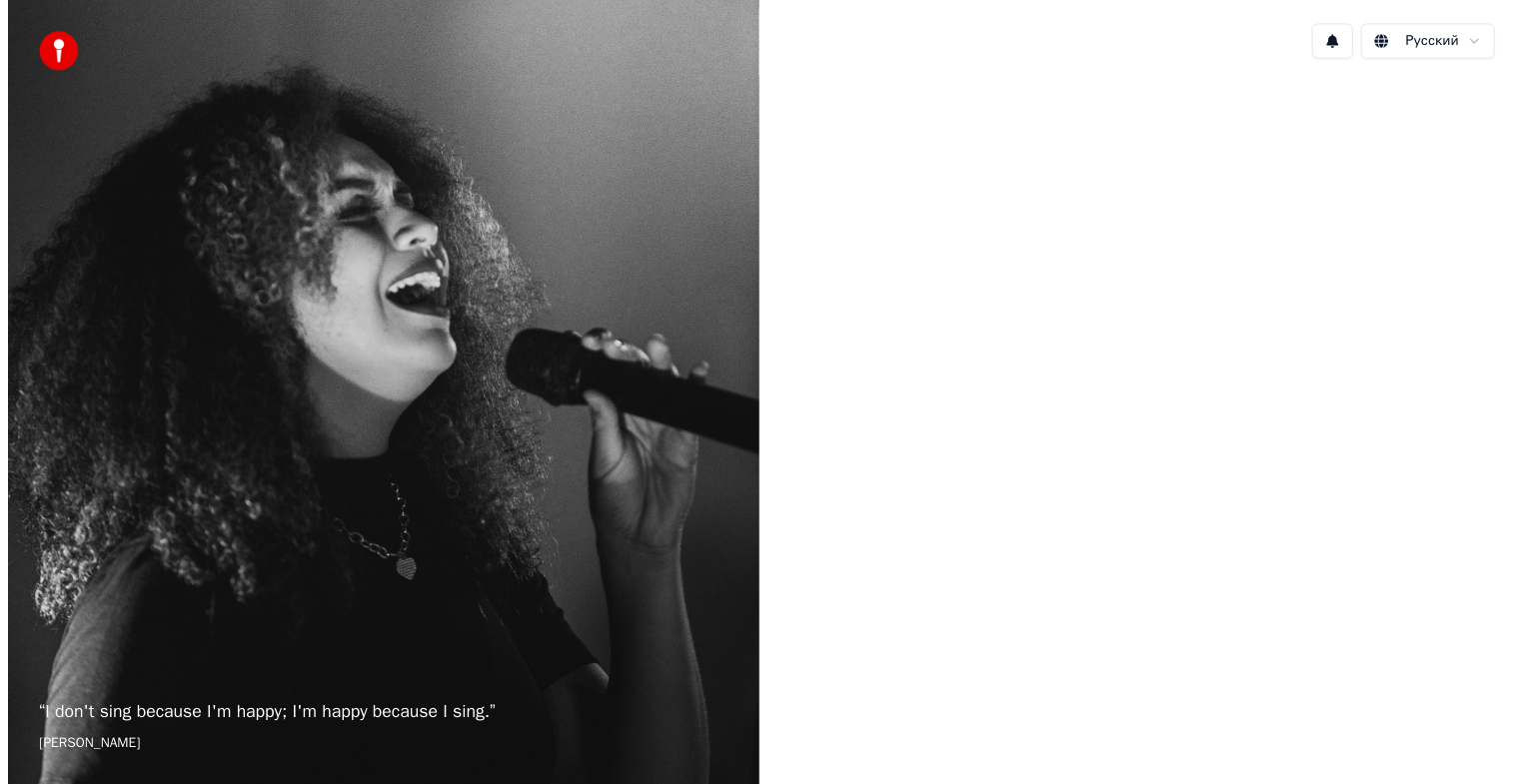 scroll, scrollTop: 0, scrollLeft: 0, axis: both 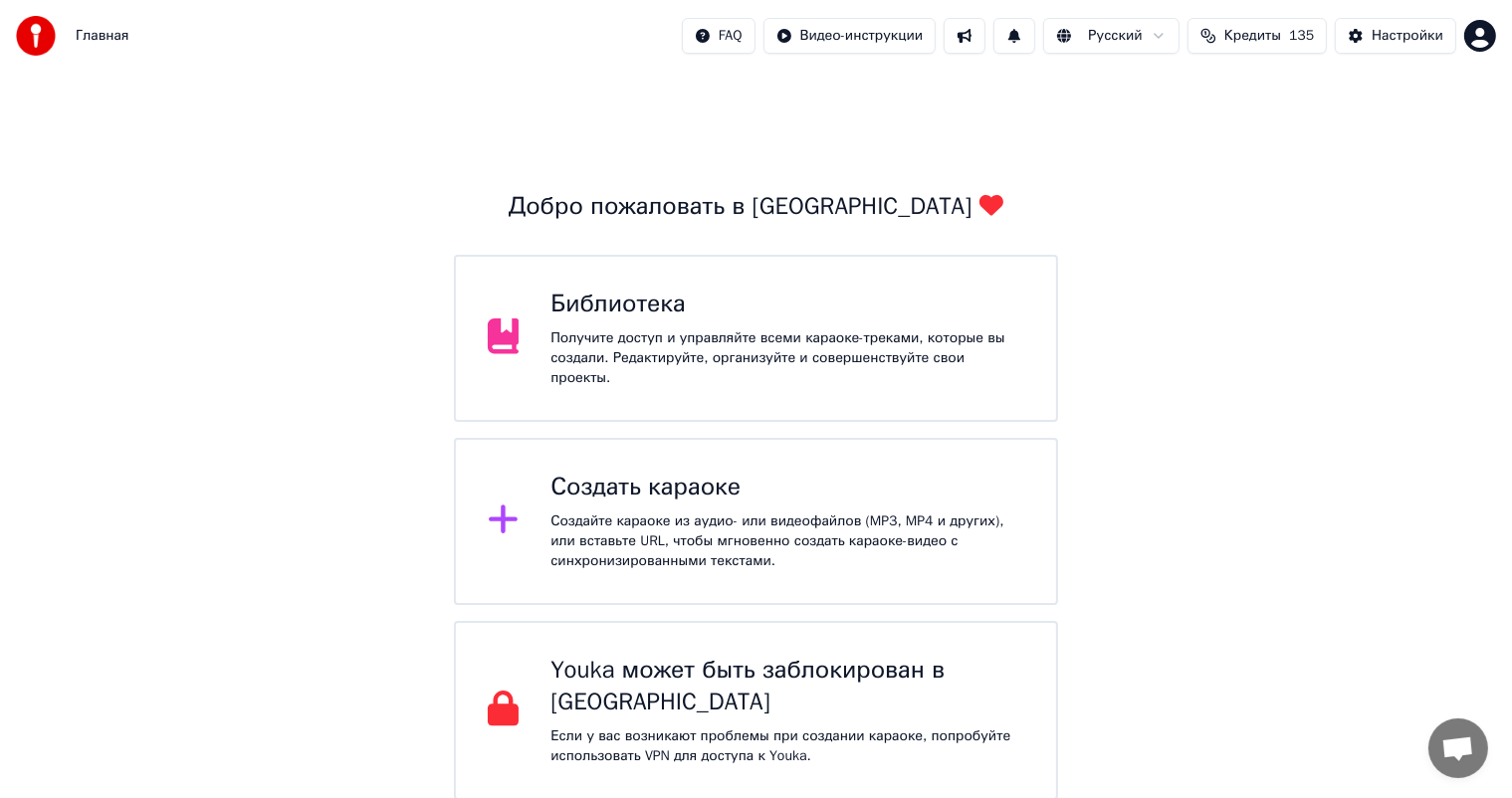 click on "Библиотека" at bounding box center (787, 304) 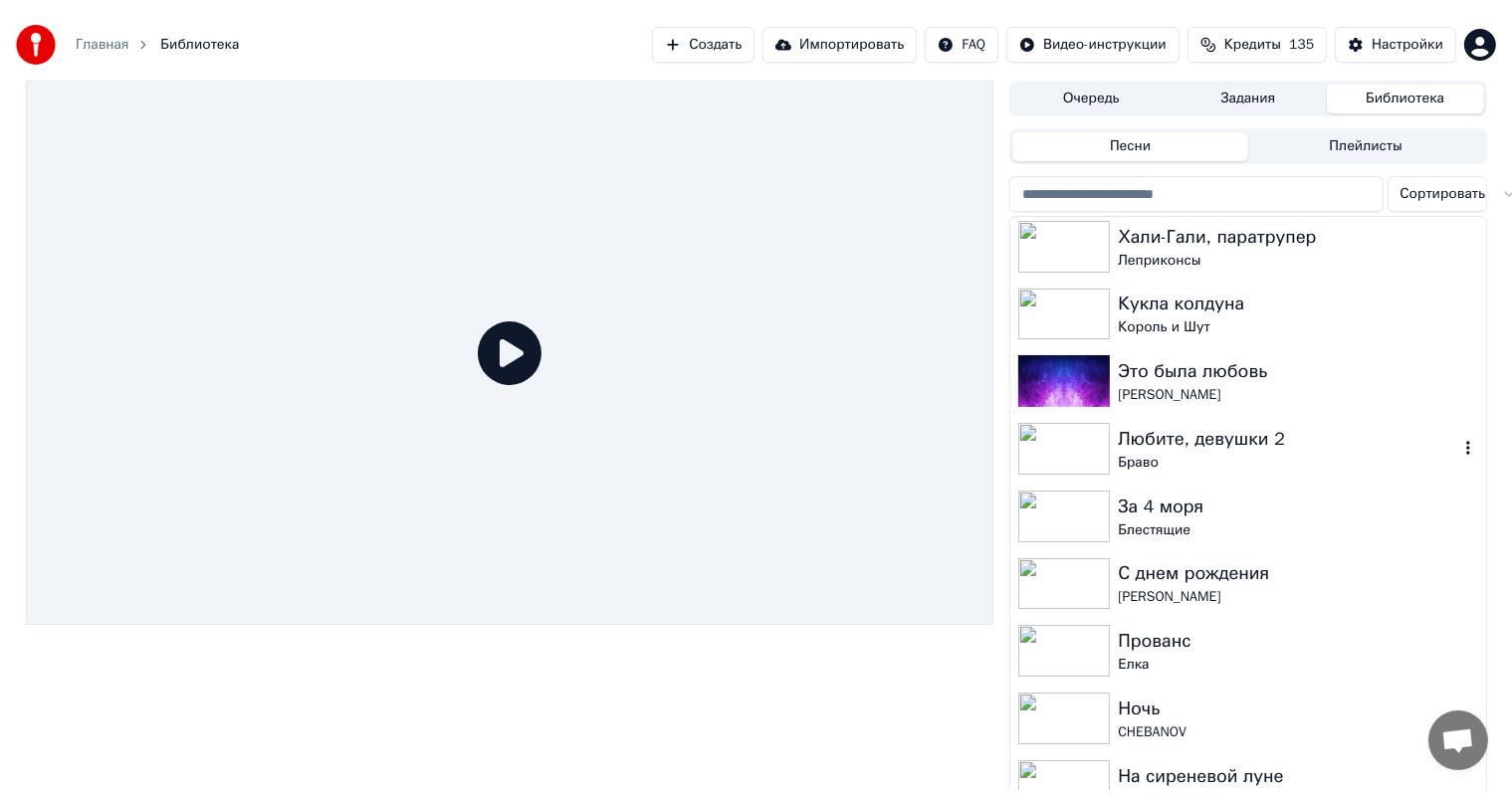 scroll, scrollTop: 275, scrollLeft: 0, axis: vertical 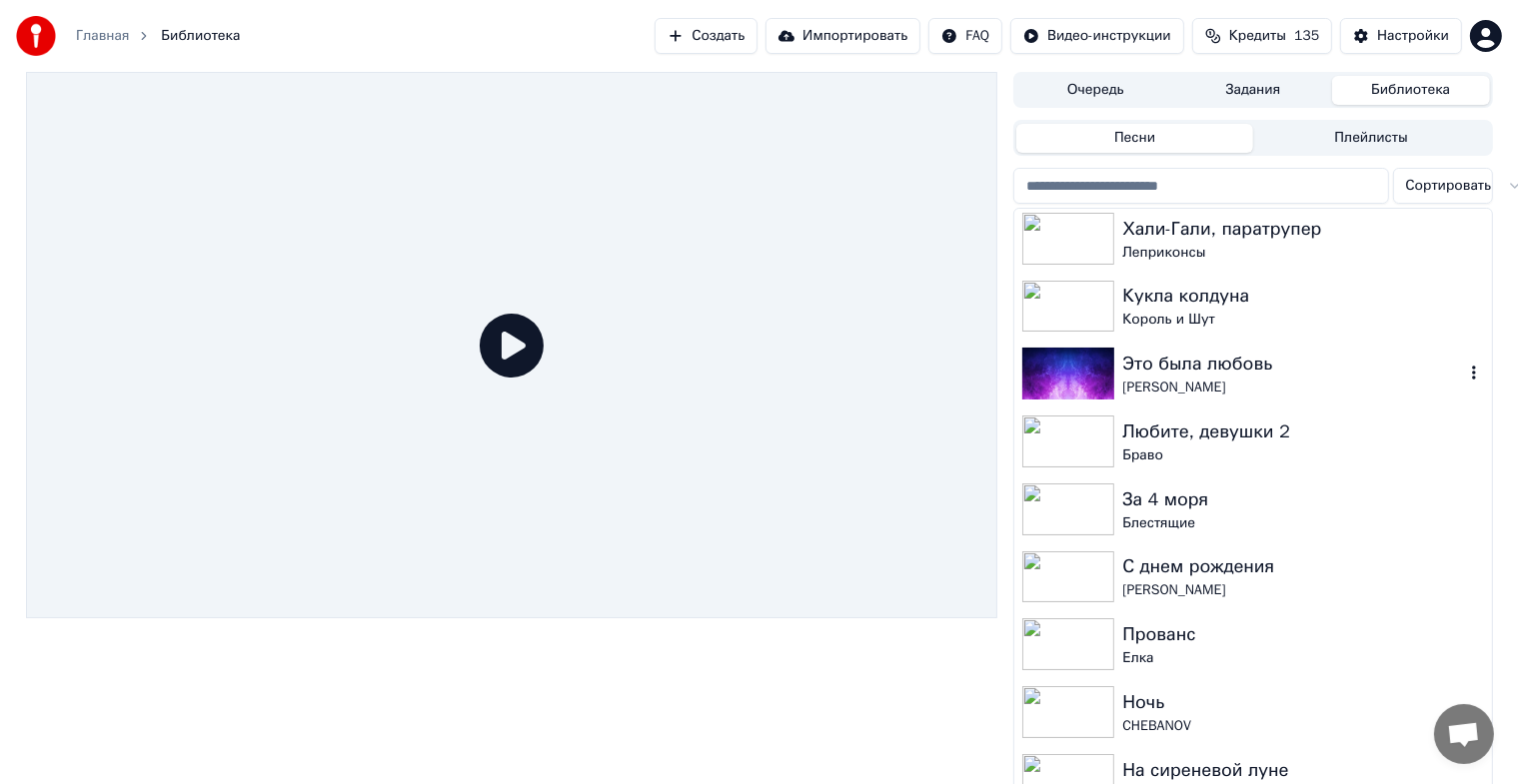 click on "[PERSON_NAME]" at bounding box center (1292, 388) 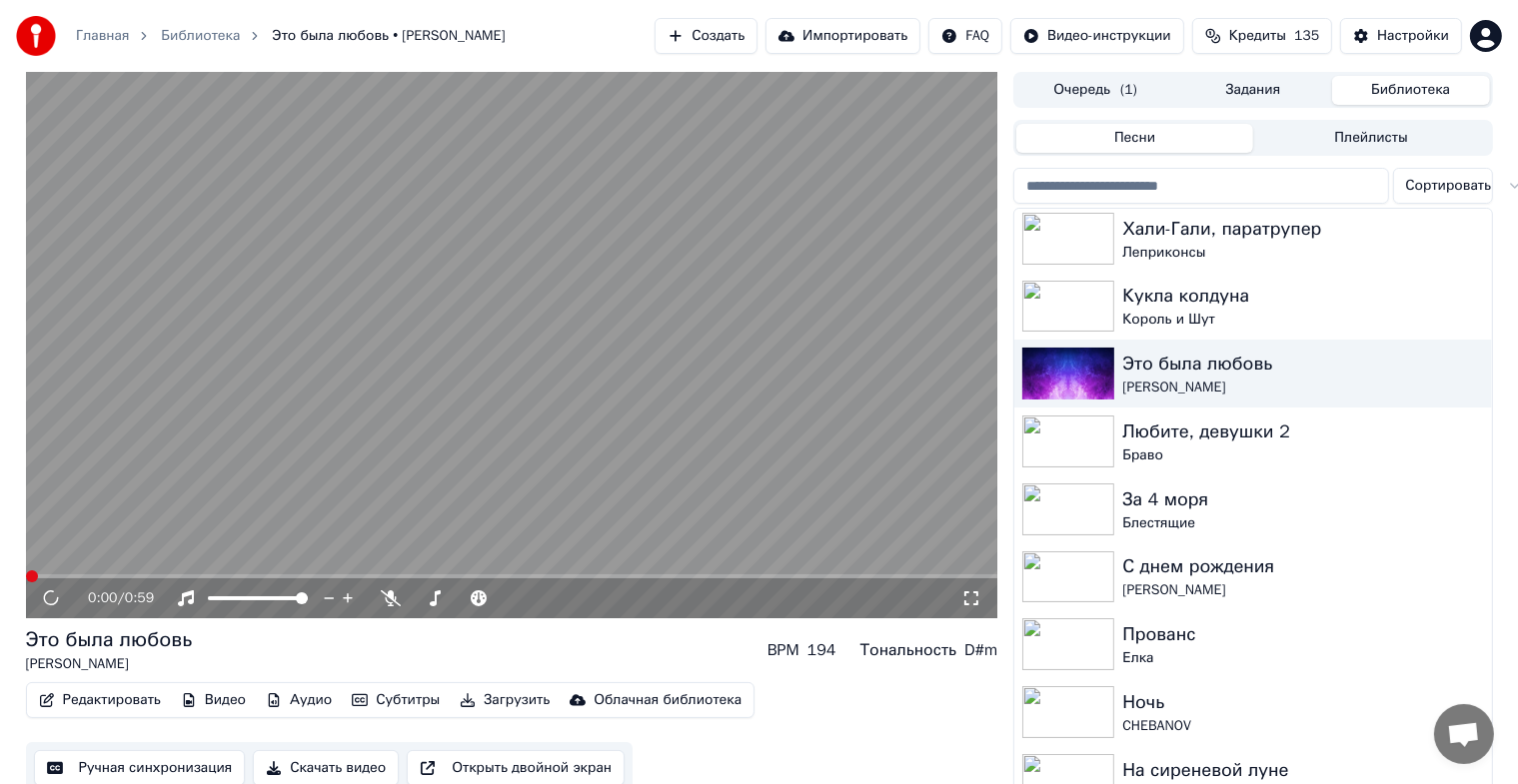 click at bounding box center [512, 345] 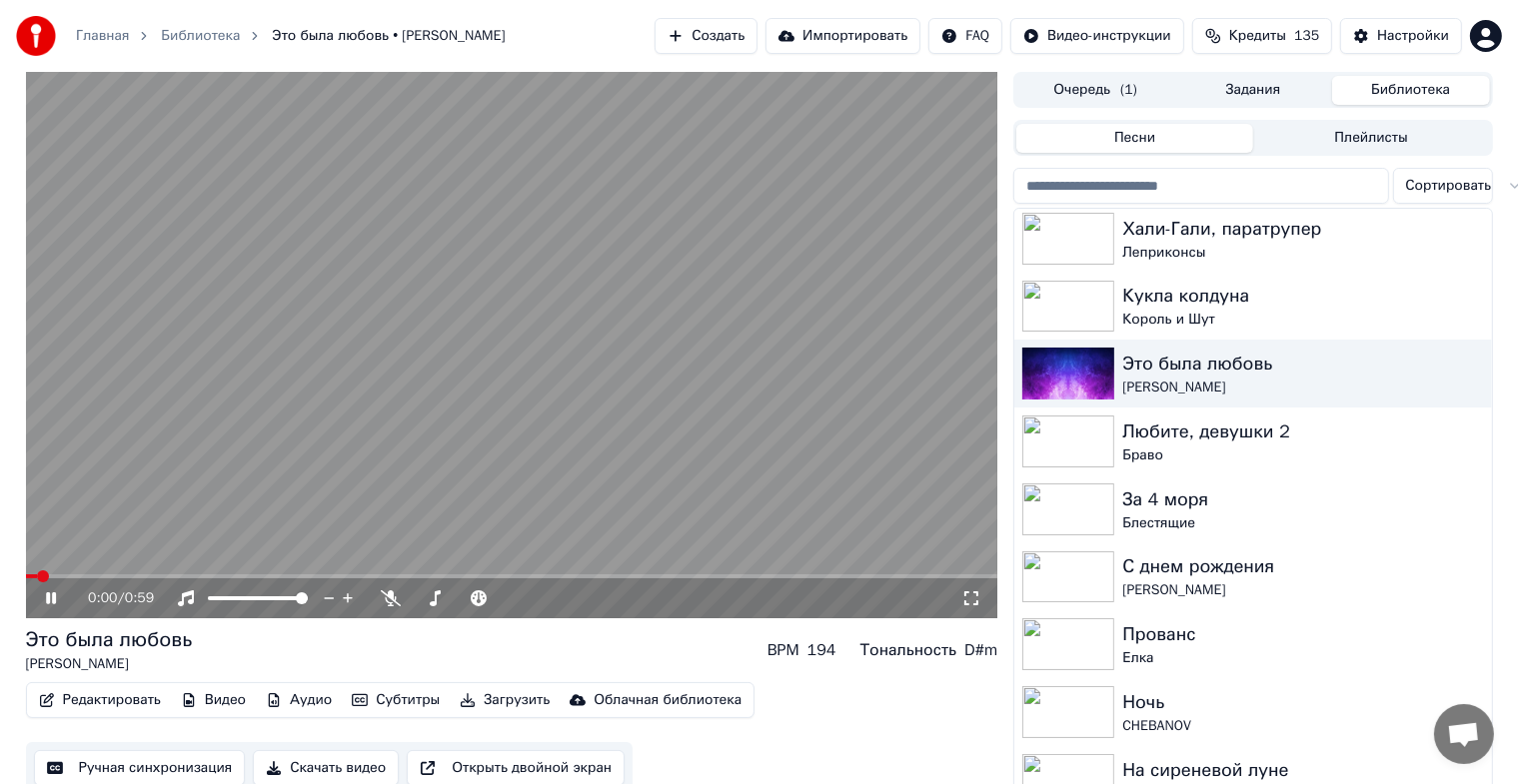 click at bounding box center (512, 345) 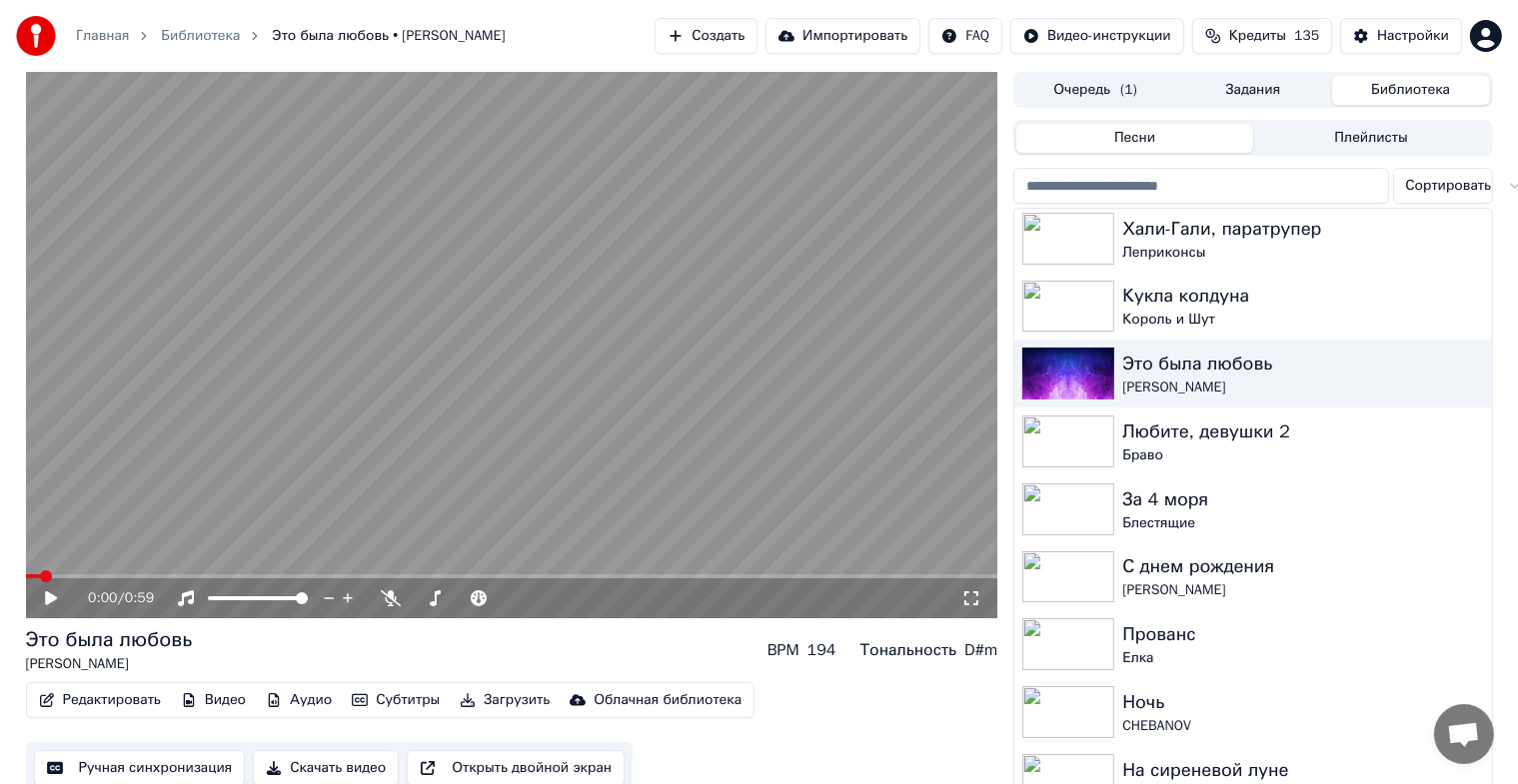 click on "Редактировать" at bounding box center [100, 700] 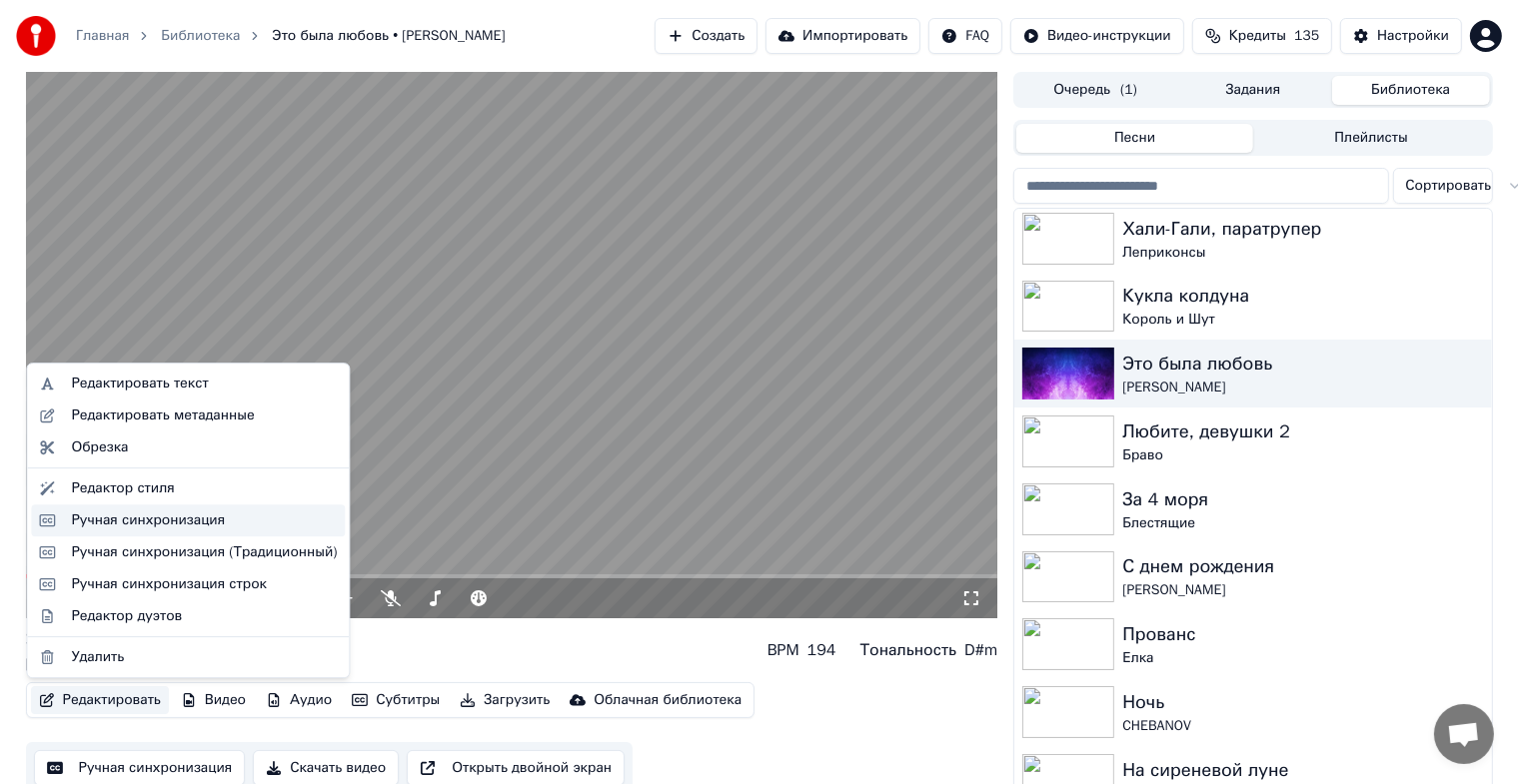 click on "Ручная синхронизация" at bounding box center (148, 520) 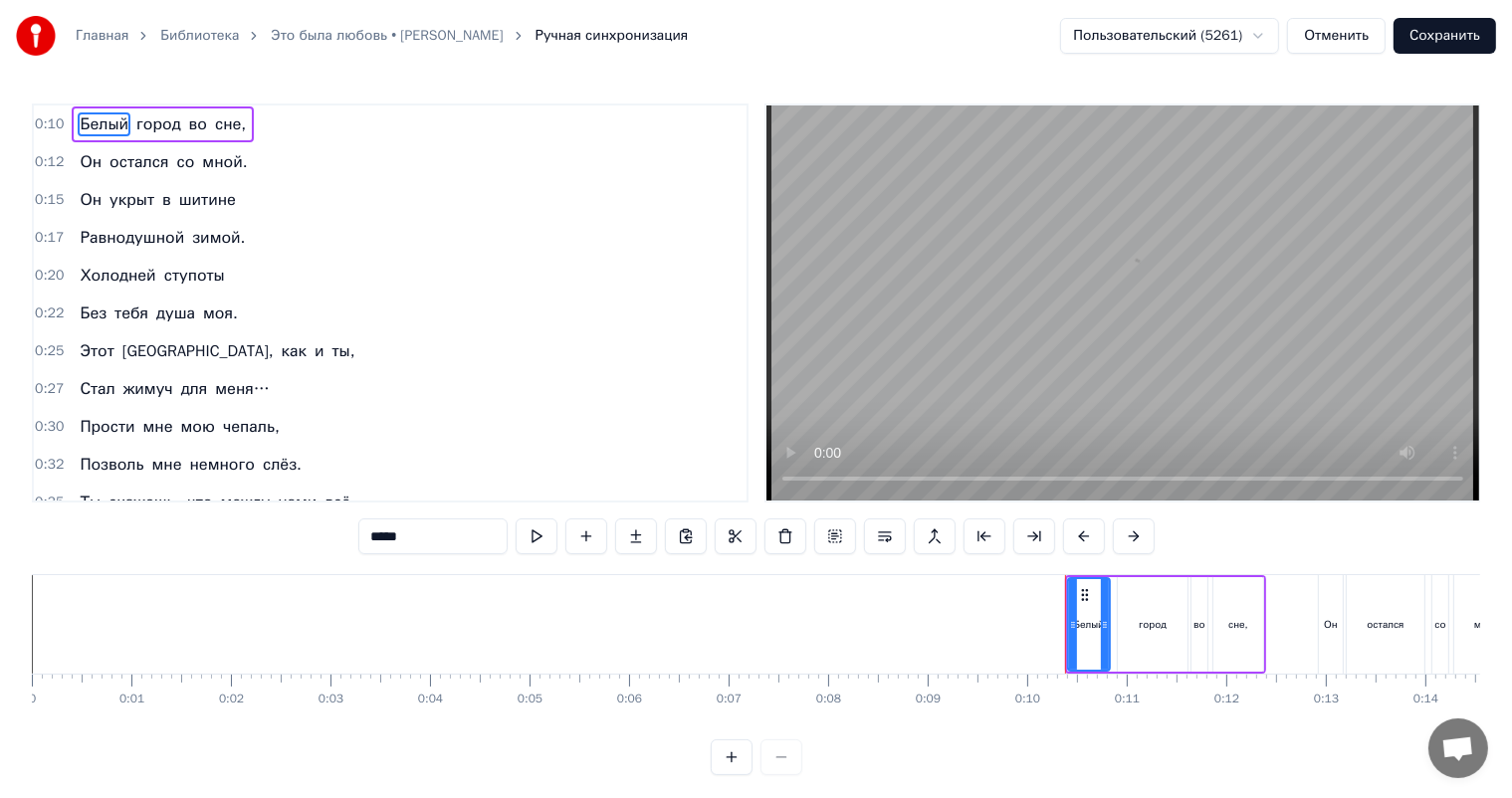 scroll, scrollTop: 247, scrollLeft: 0, axis: vertical 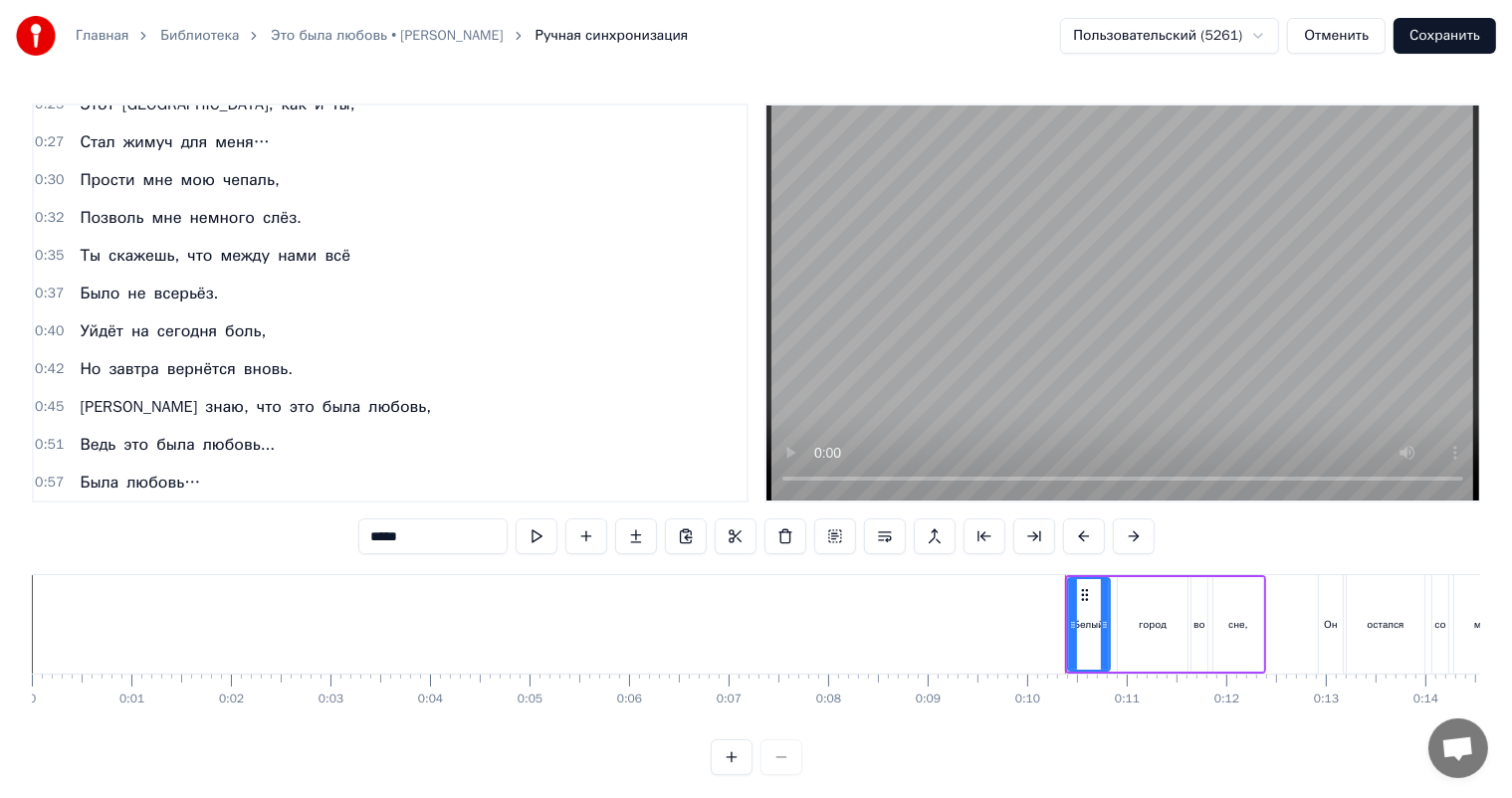 click on "всерьёз." at bounding box center (186, 294) 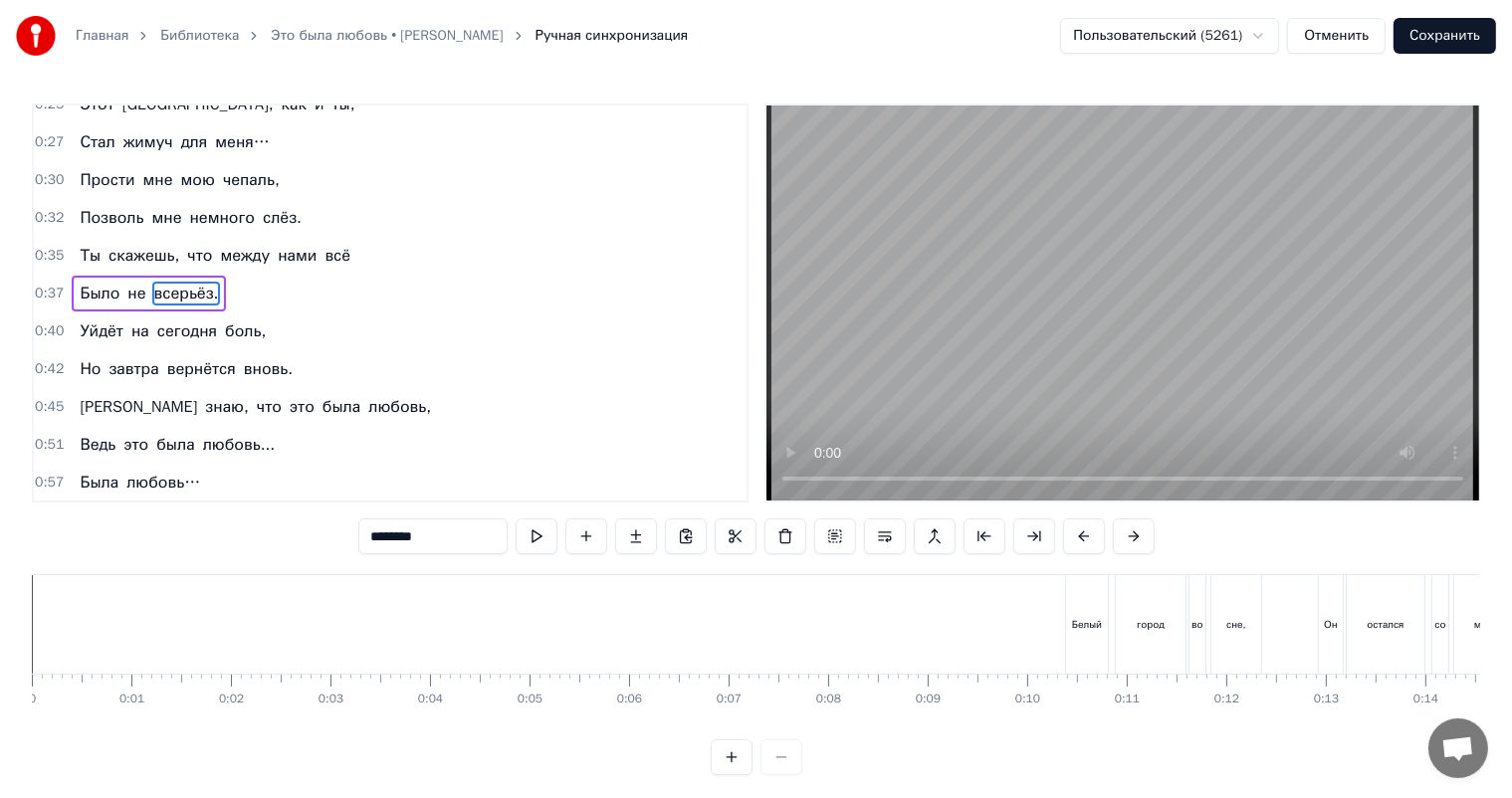 scroll, scrollTop: 237, scrollLeft: 0, axis: vertical 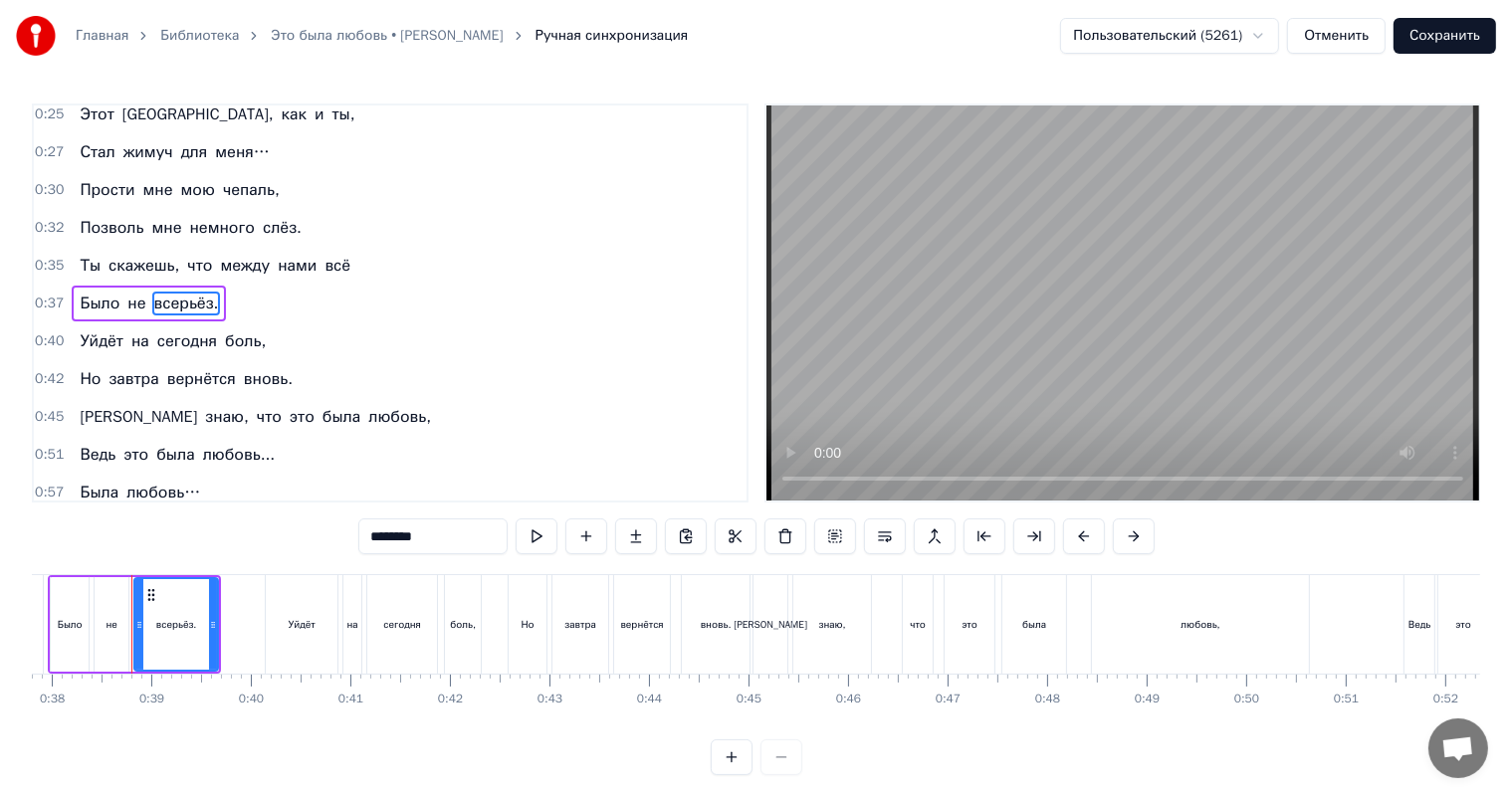 drag, startPoint x: 422, startPoint y: 546, endPoint x: 303, endPoint y: 564, distance: 120.35365 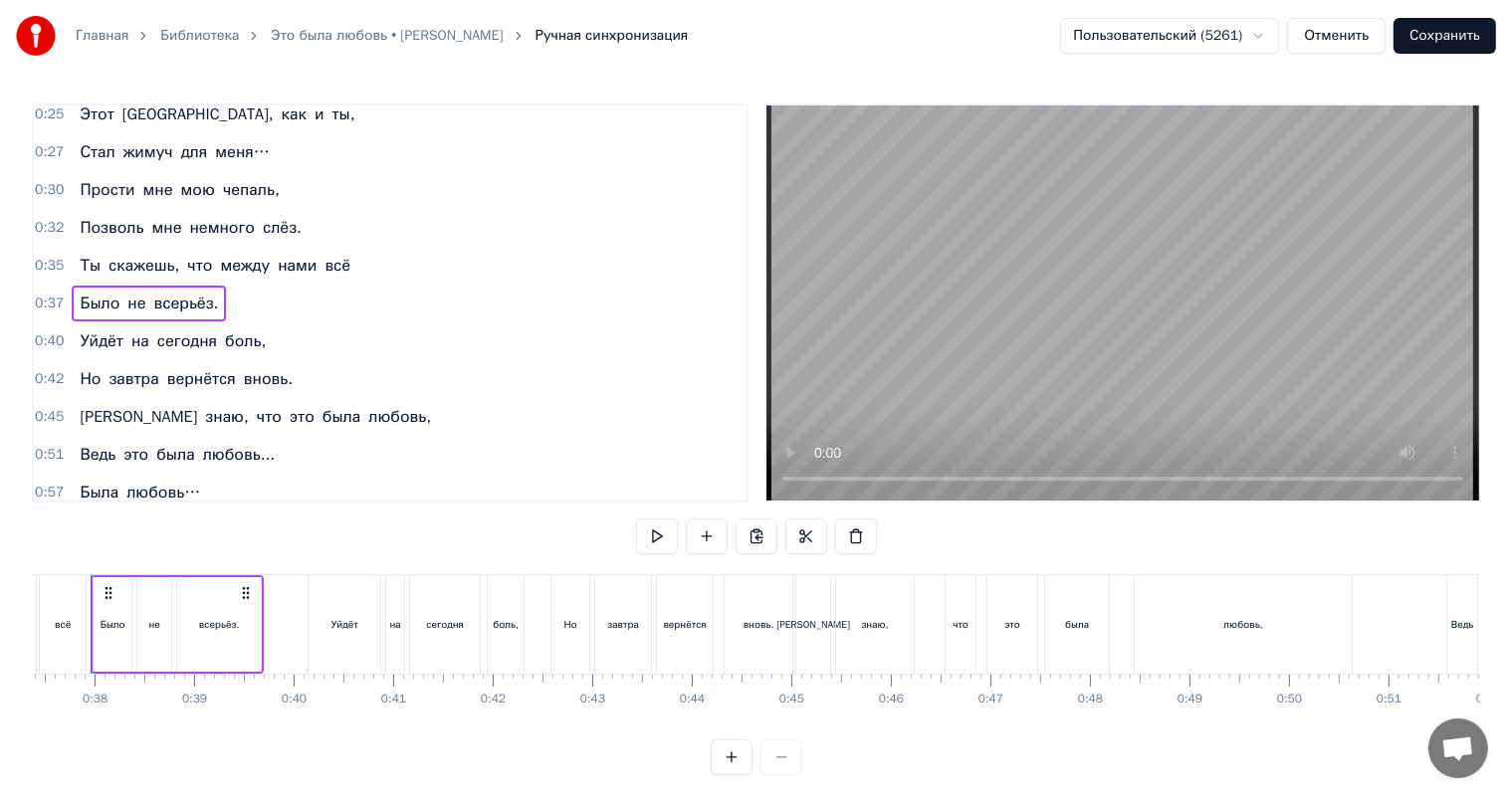 scroll, scrollTop: 0, scrollLeft: 3679, axis: horizontal 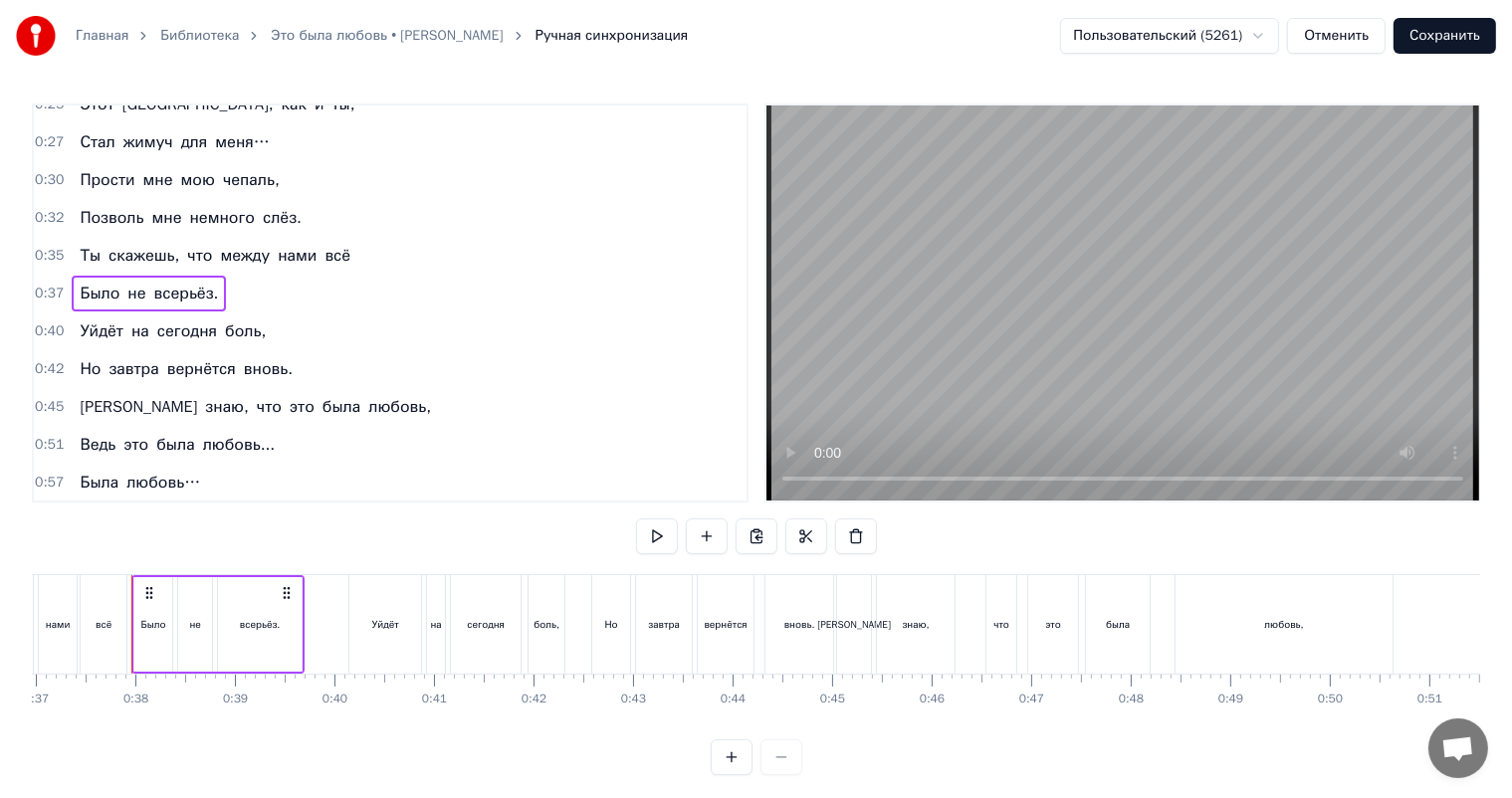 click on "Было не всерьёз." at bounding box center [148, 294] 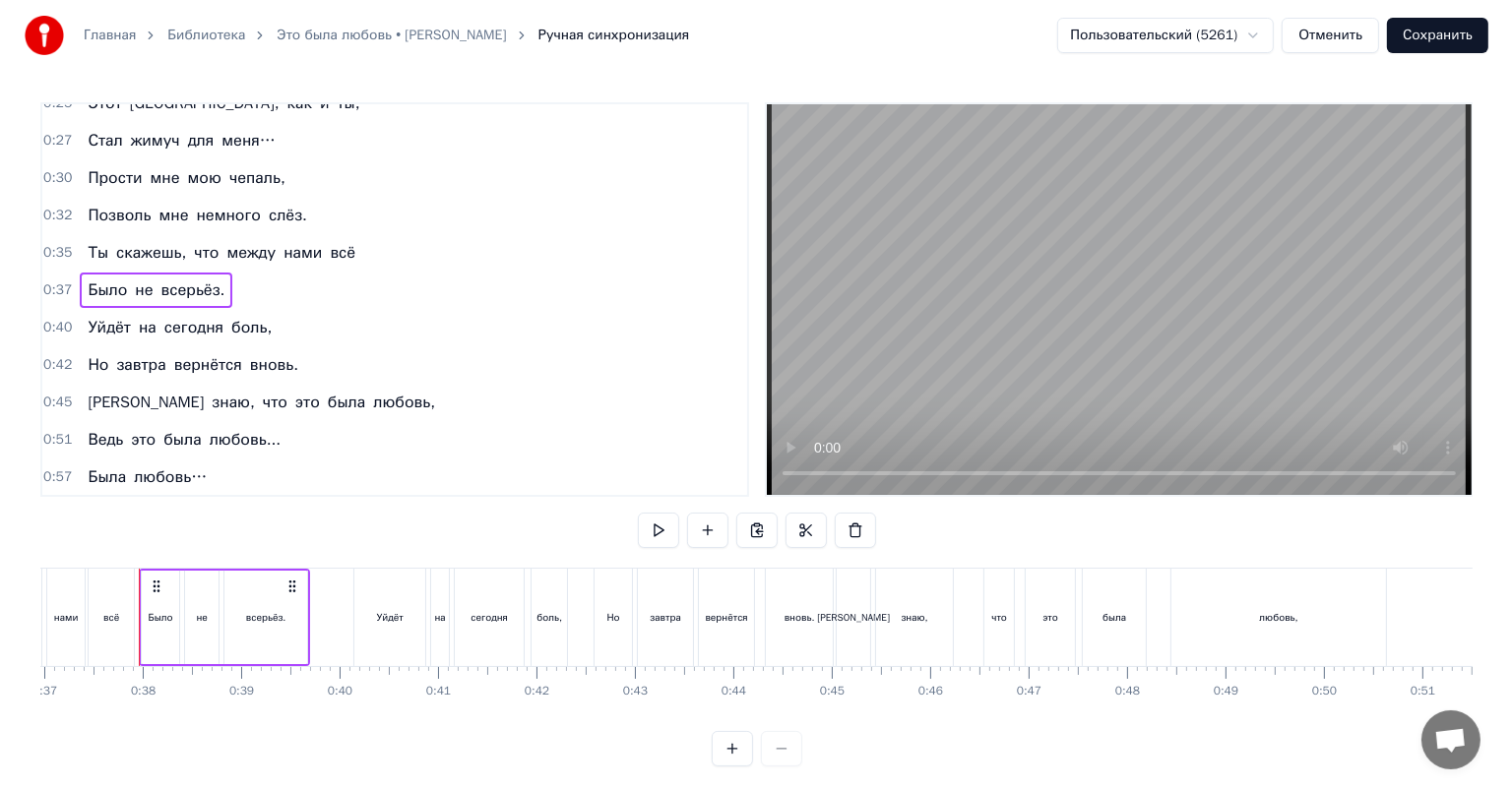scroll, scrollTop: 234, scrollLeft: 0, axis: vertical 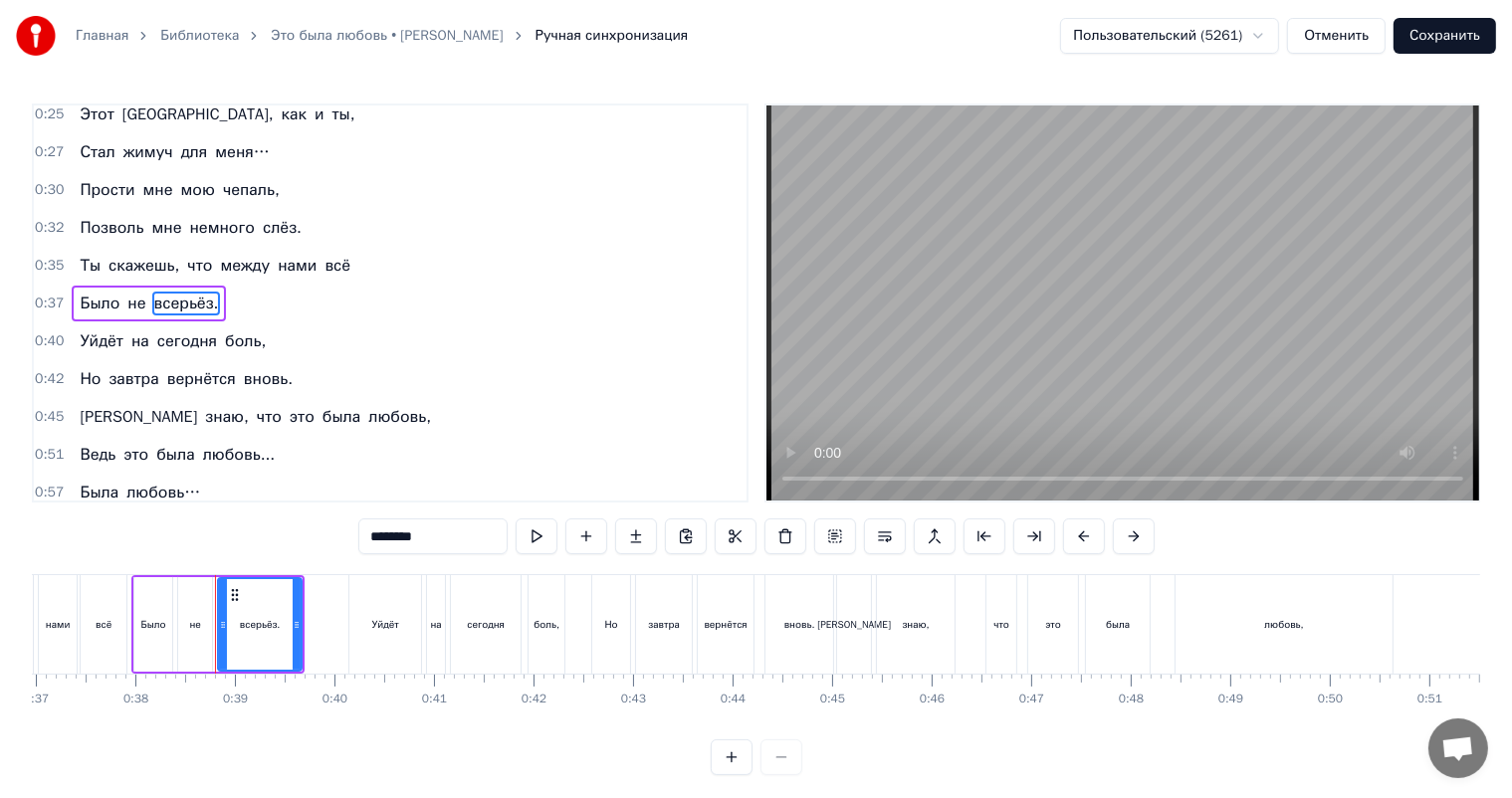 drag, startPoint x: 371, startPoint y: 537, endPoint x: 259, endPoint y: 538, distance: 112.004464 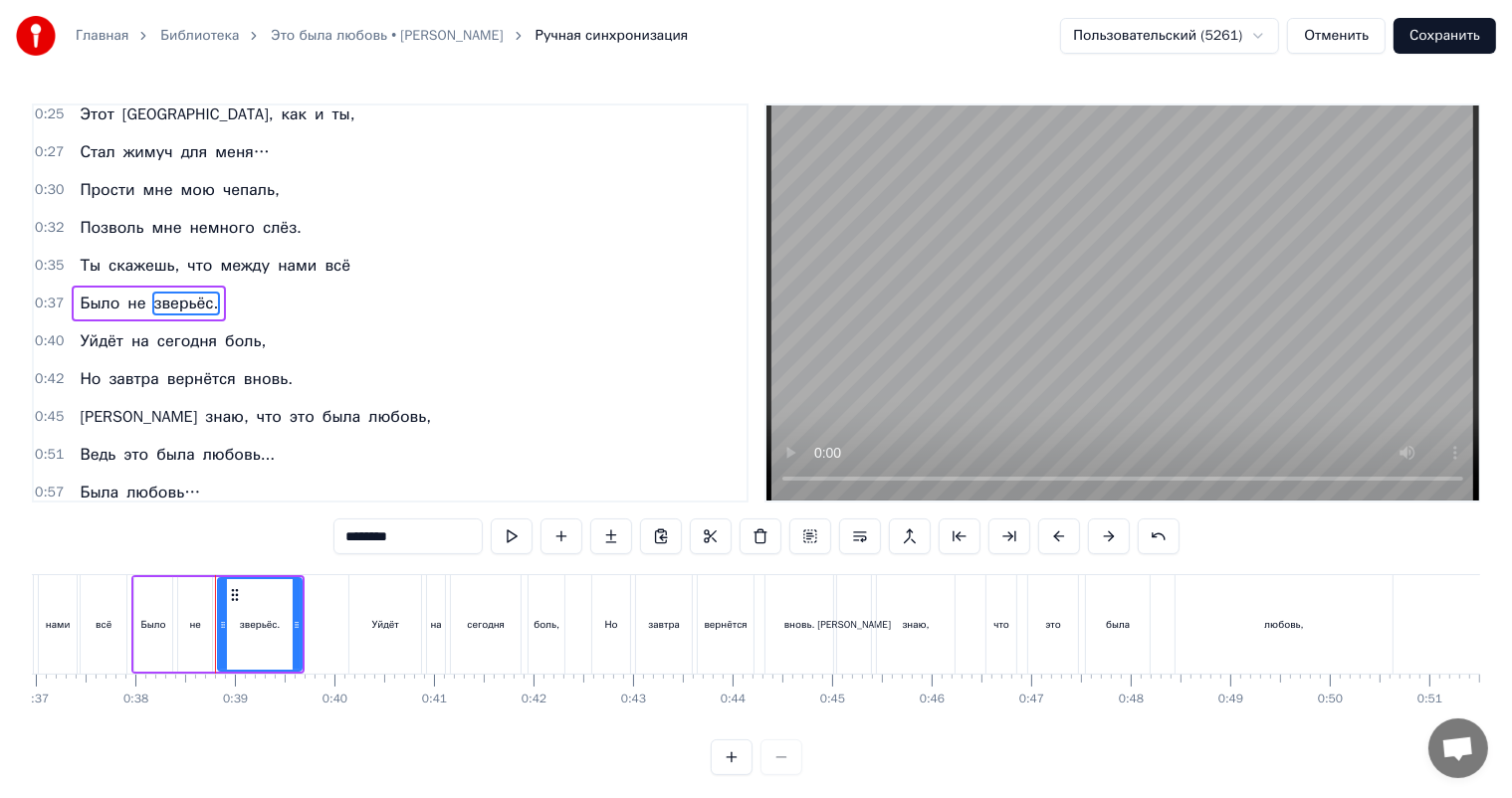 type on "********" 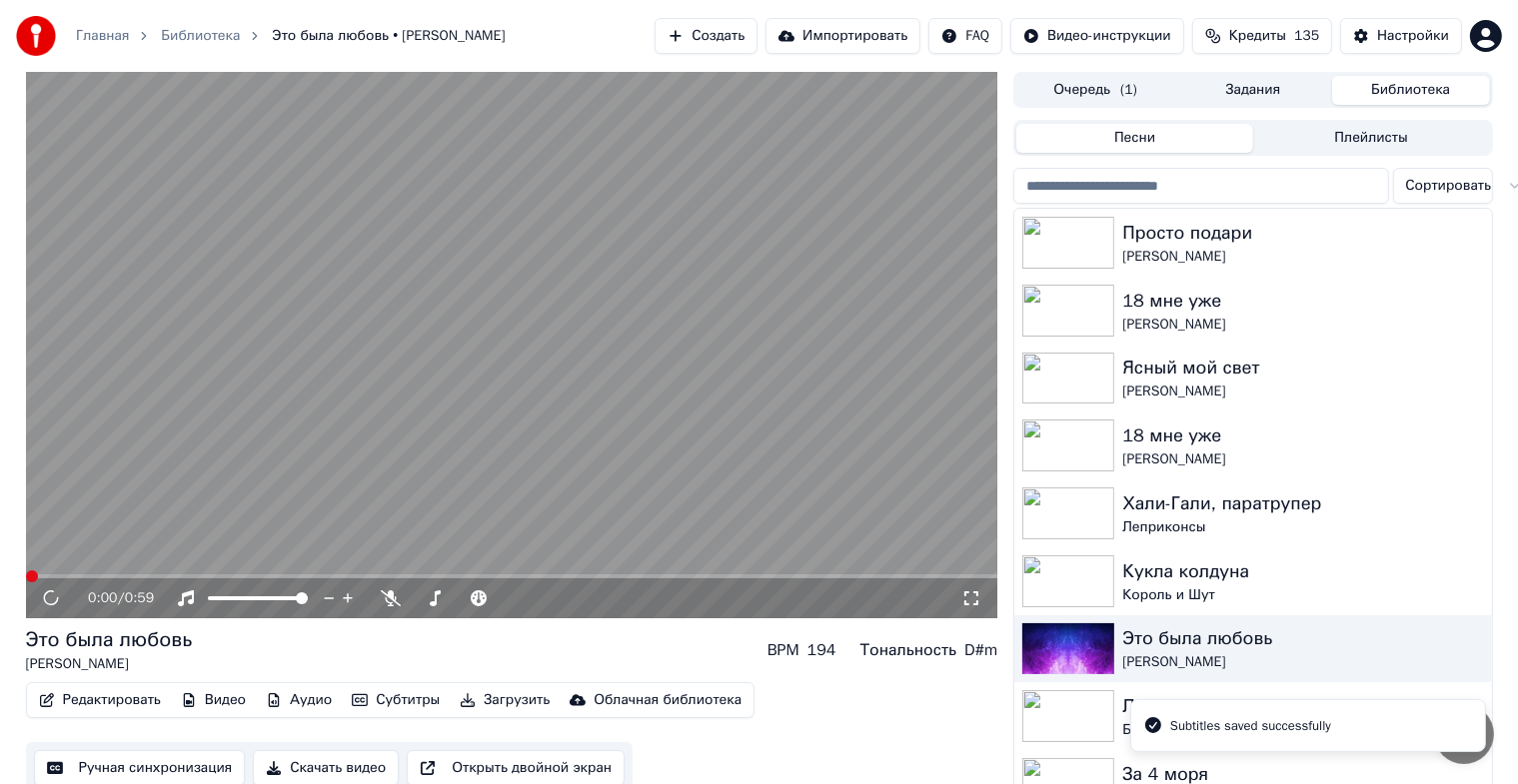 click at bounding box center [512, 345] 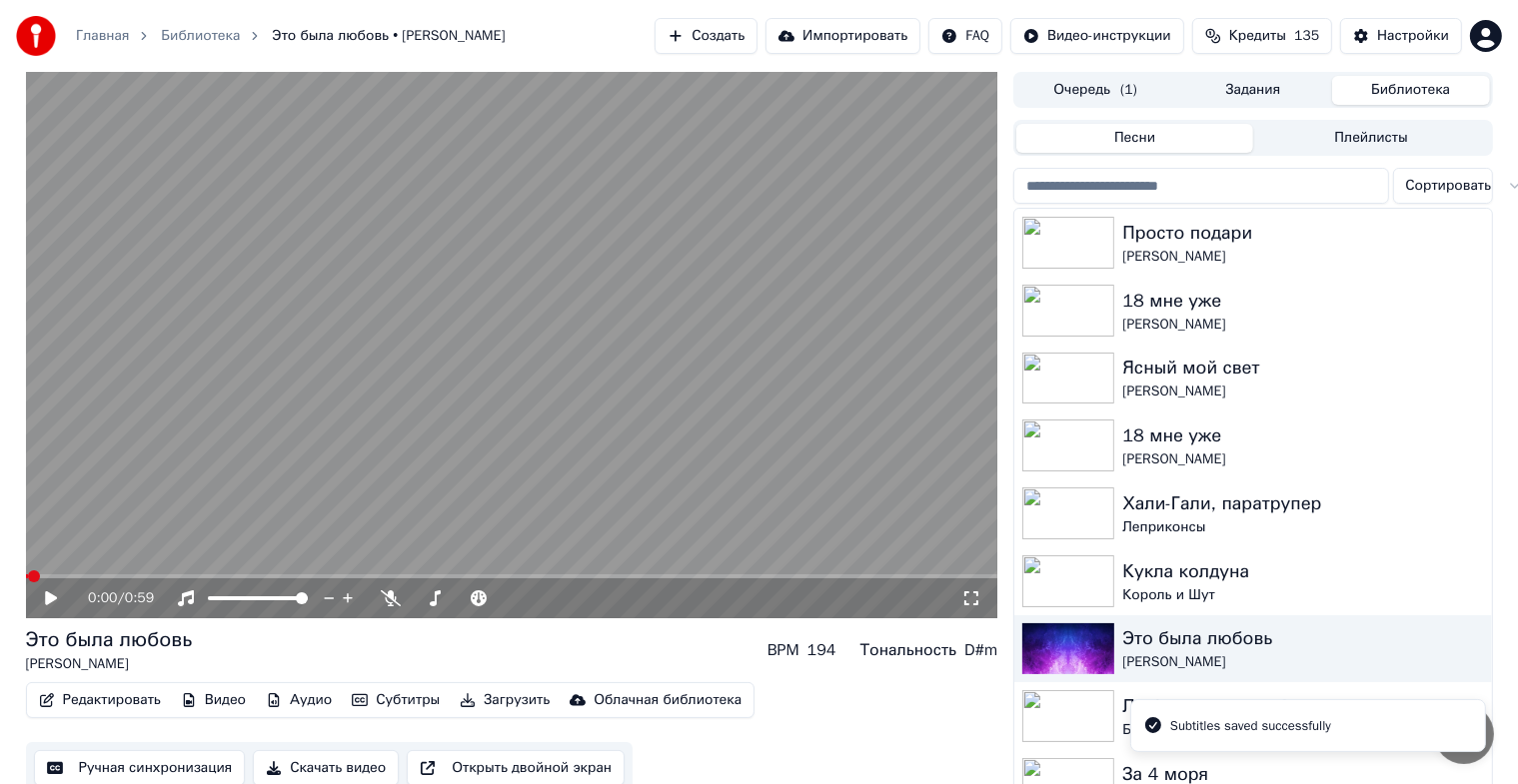 click on "Загрузить" at bounding box center [505, 700] 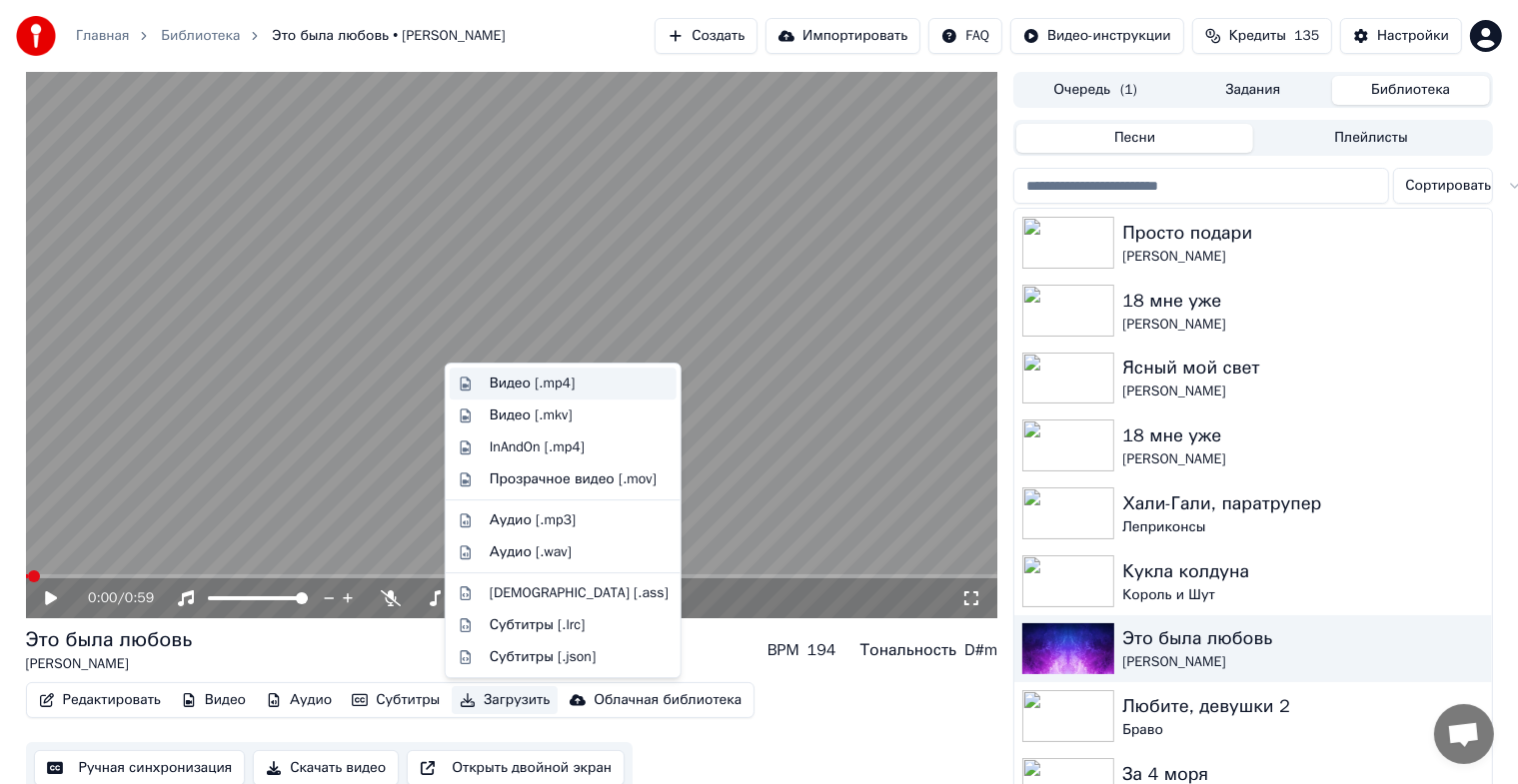 click on "Видео [.mp4]" at bounding box center (532, 384) 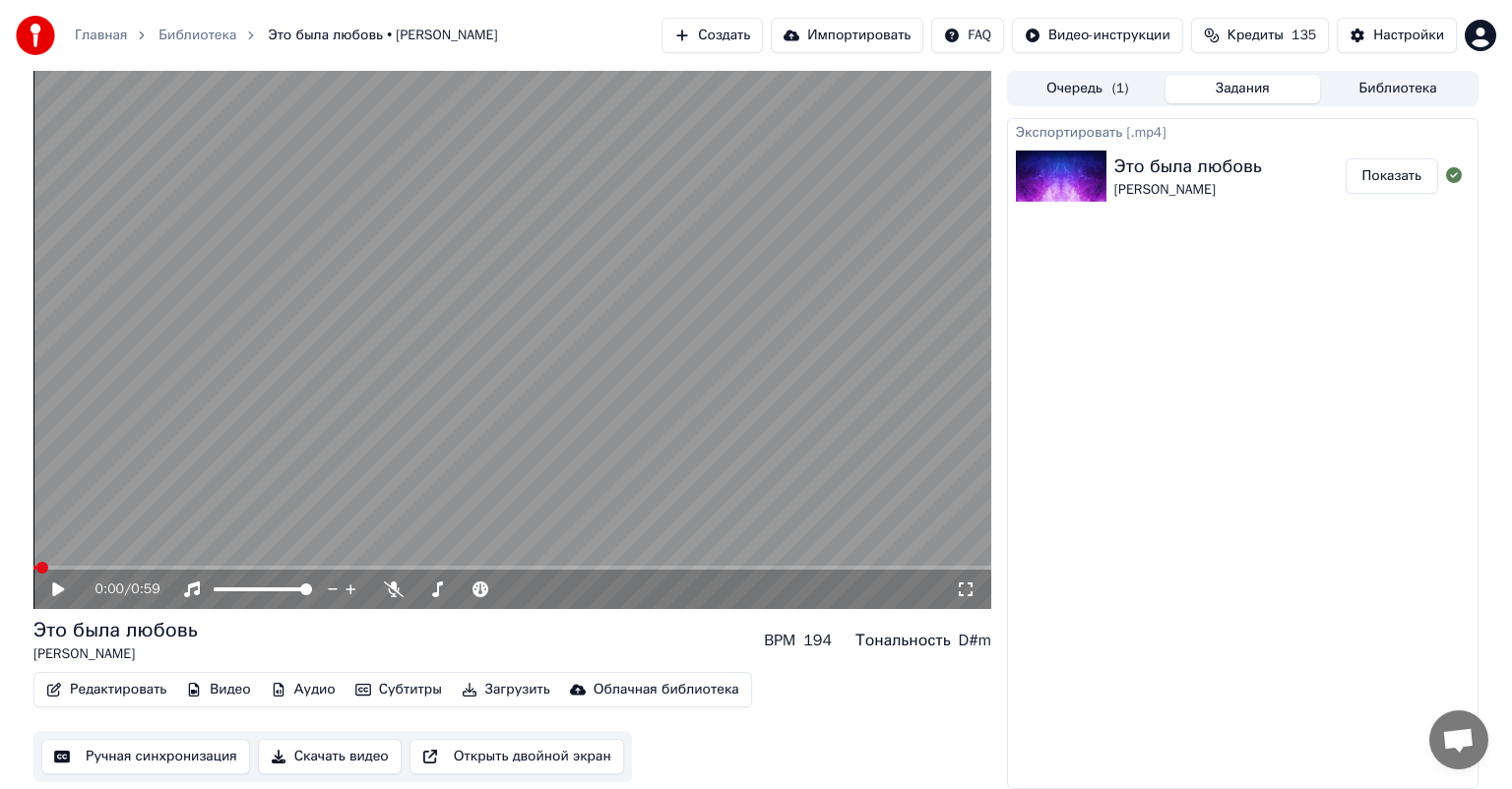 click on "Показать" at bounding box center (1392, 176) 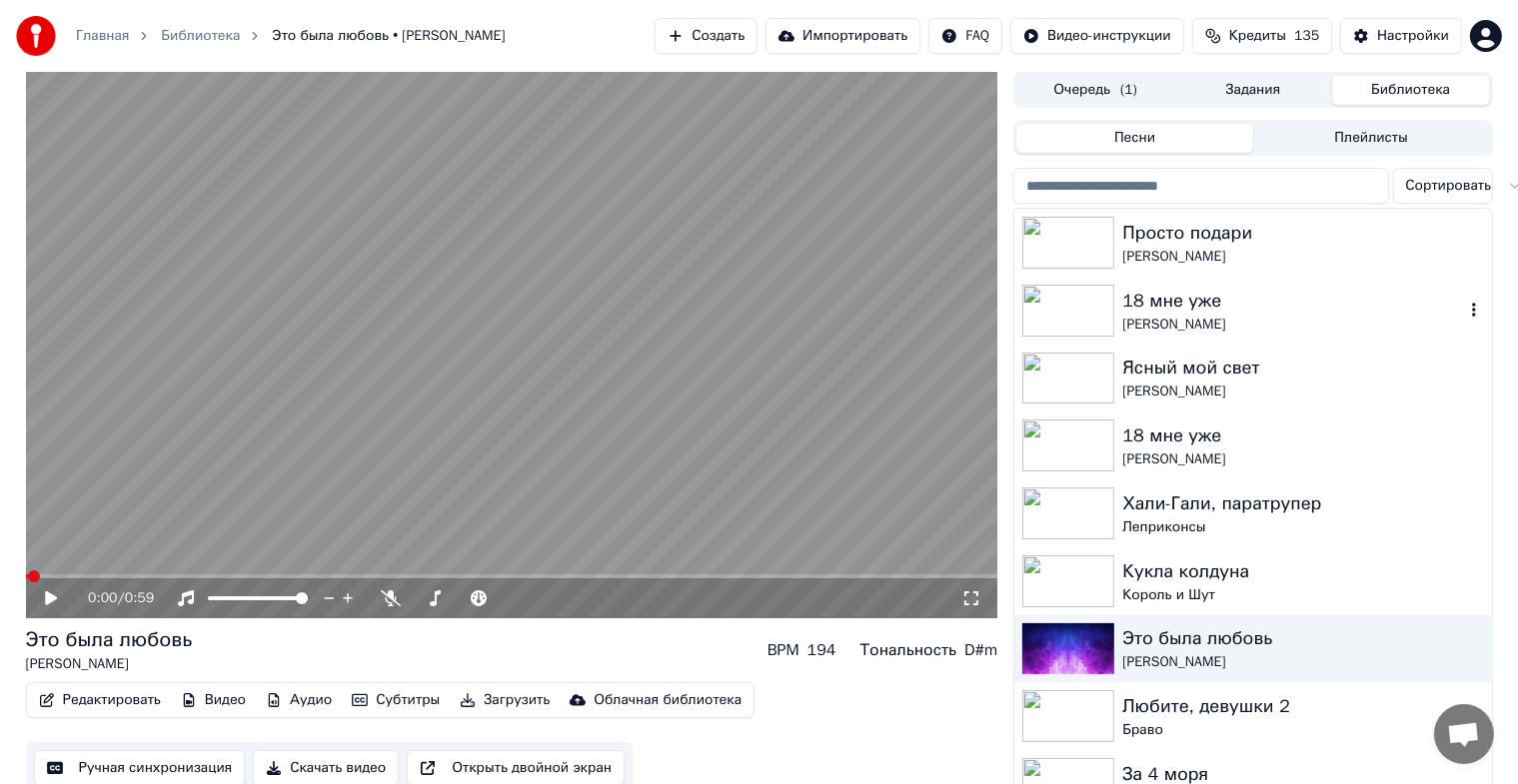 click on "[PERSON_NAME]" at bounding box center [1292, 325] 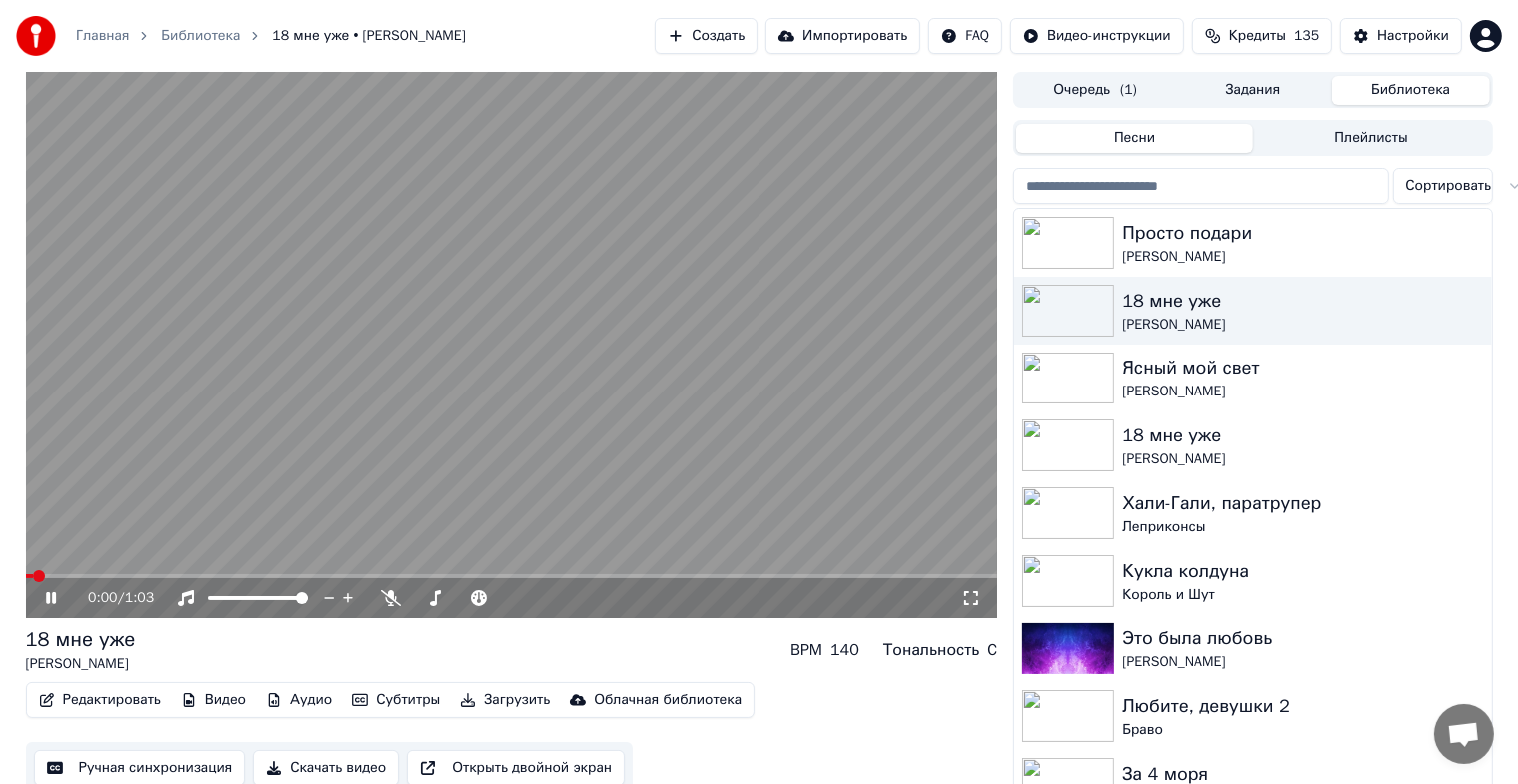 click at bounding box center (512, 345) 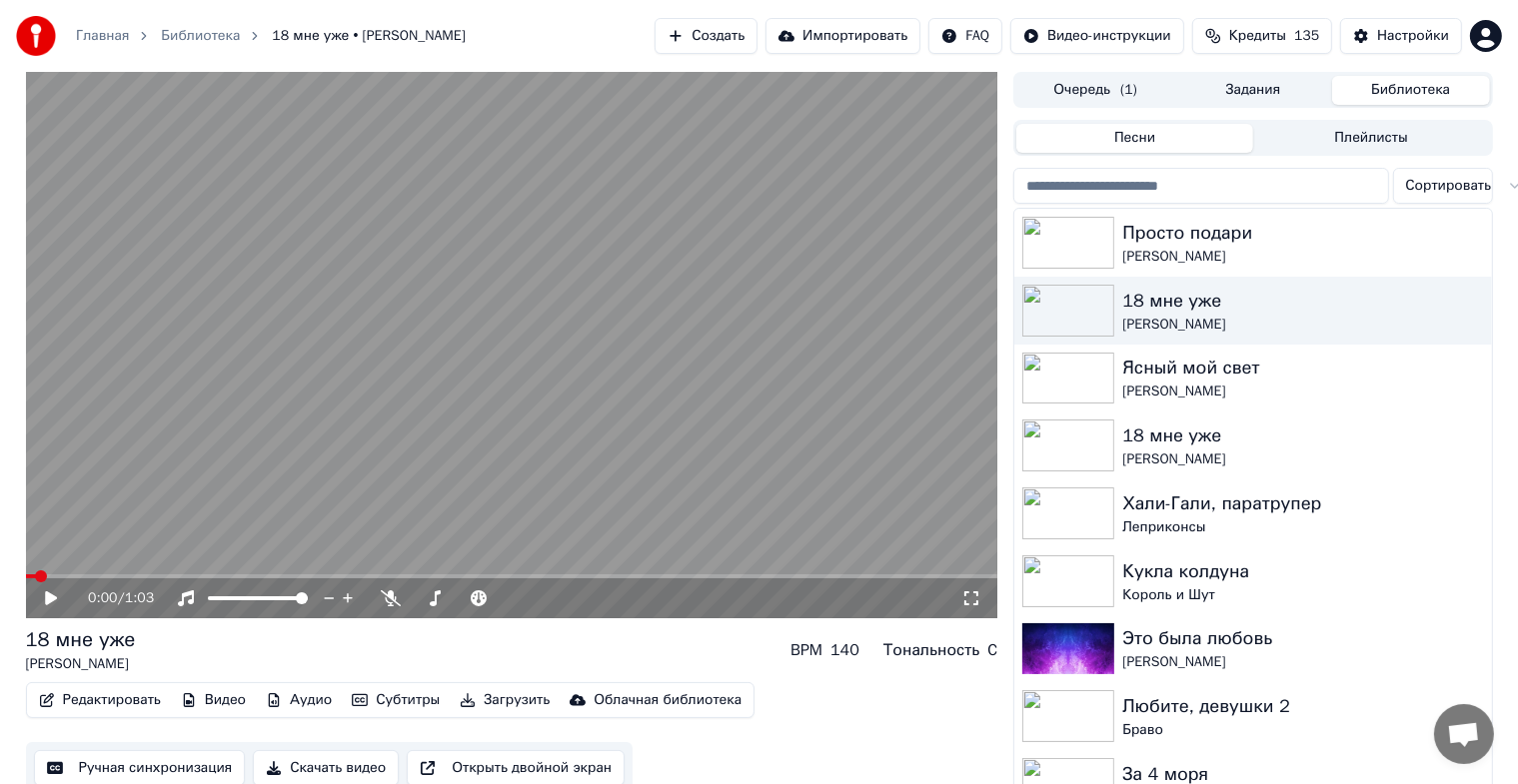 click on "Видео" at bounding box center (213, 700) 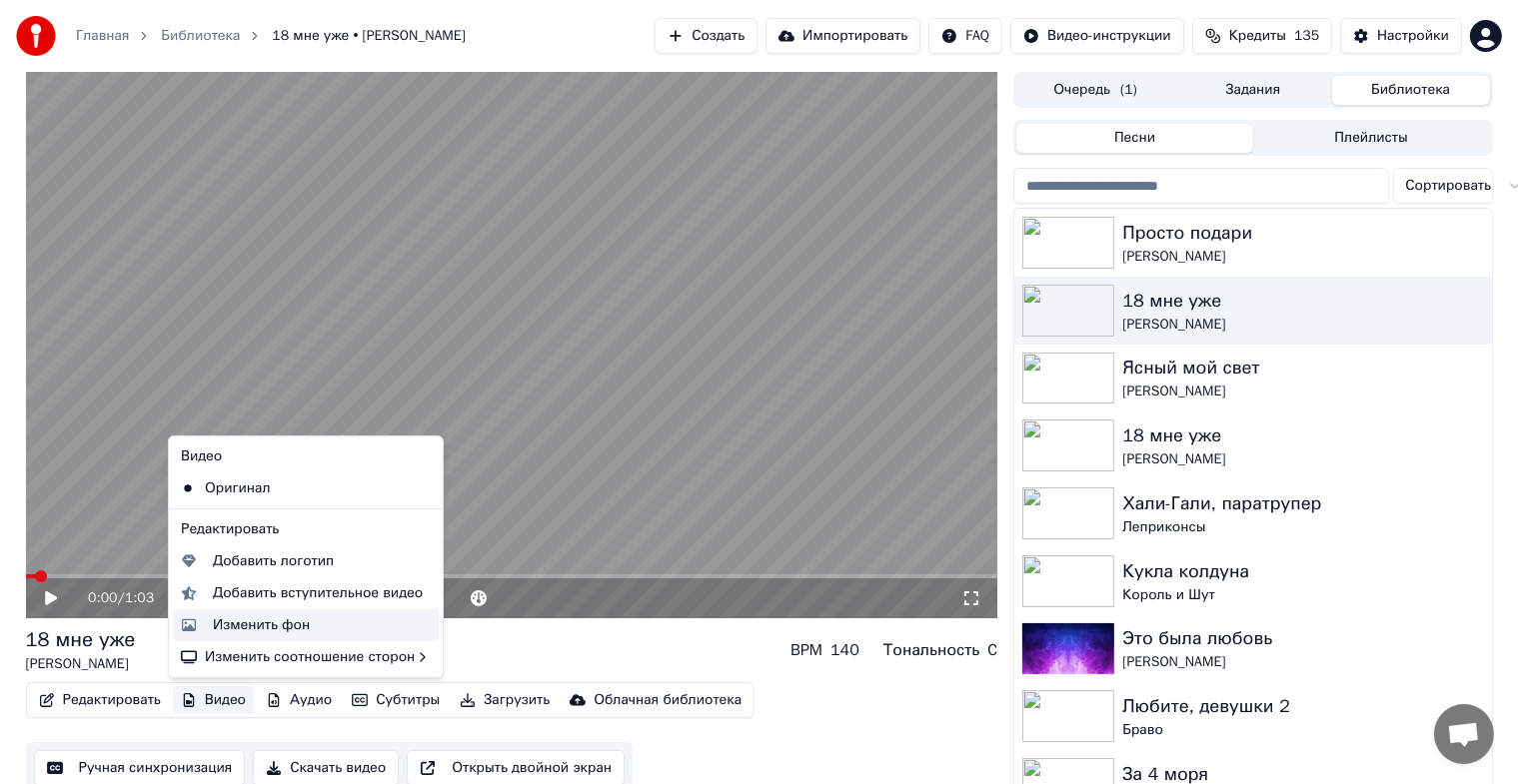 click on "Изменить фон" at bounding box center [261, 625] 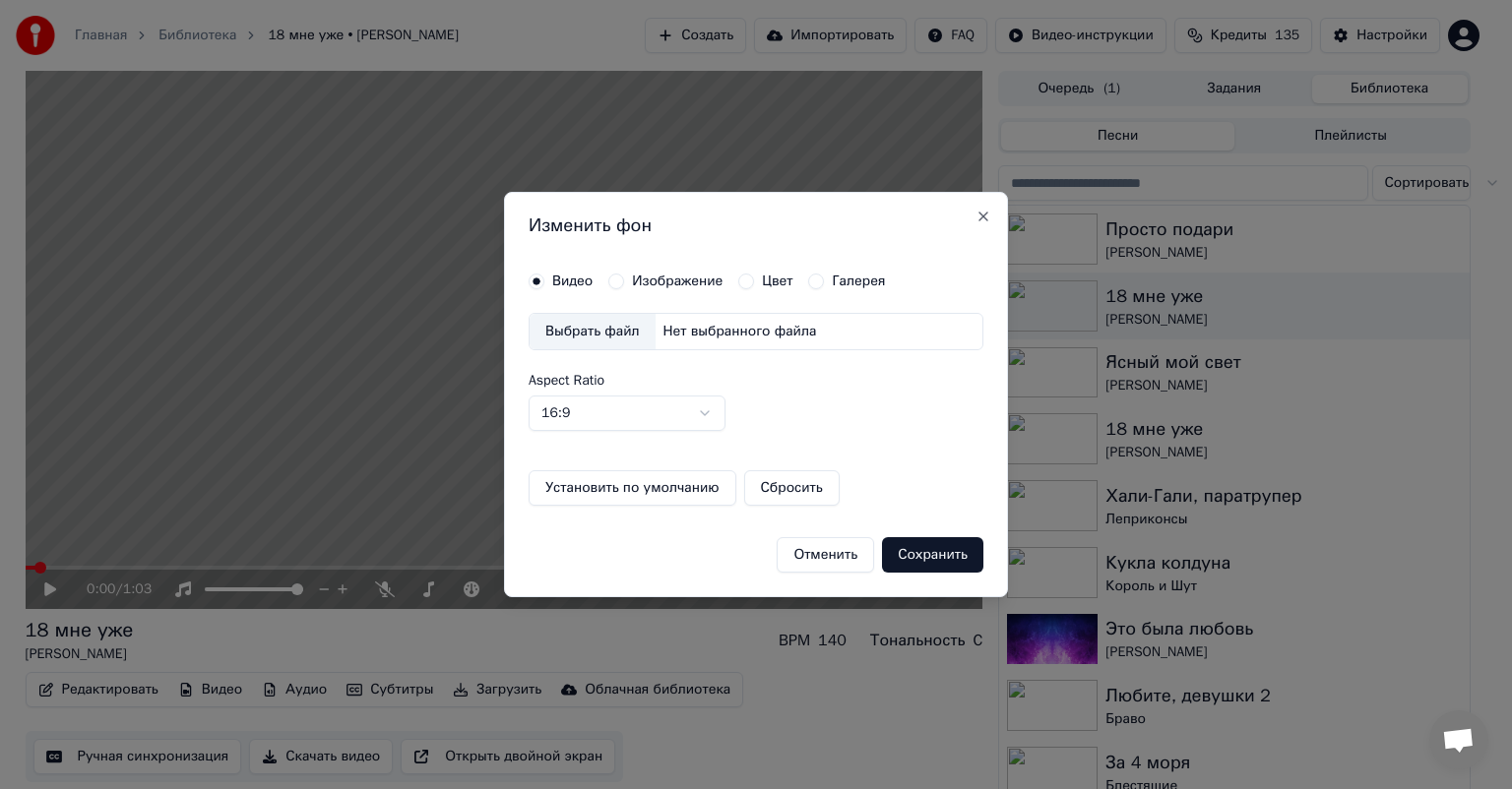click on "Изображение" at bounding box center [677, 281] 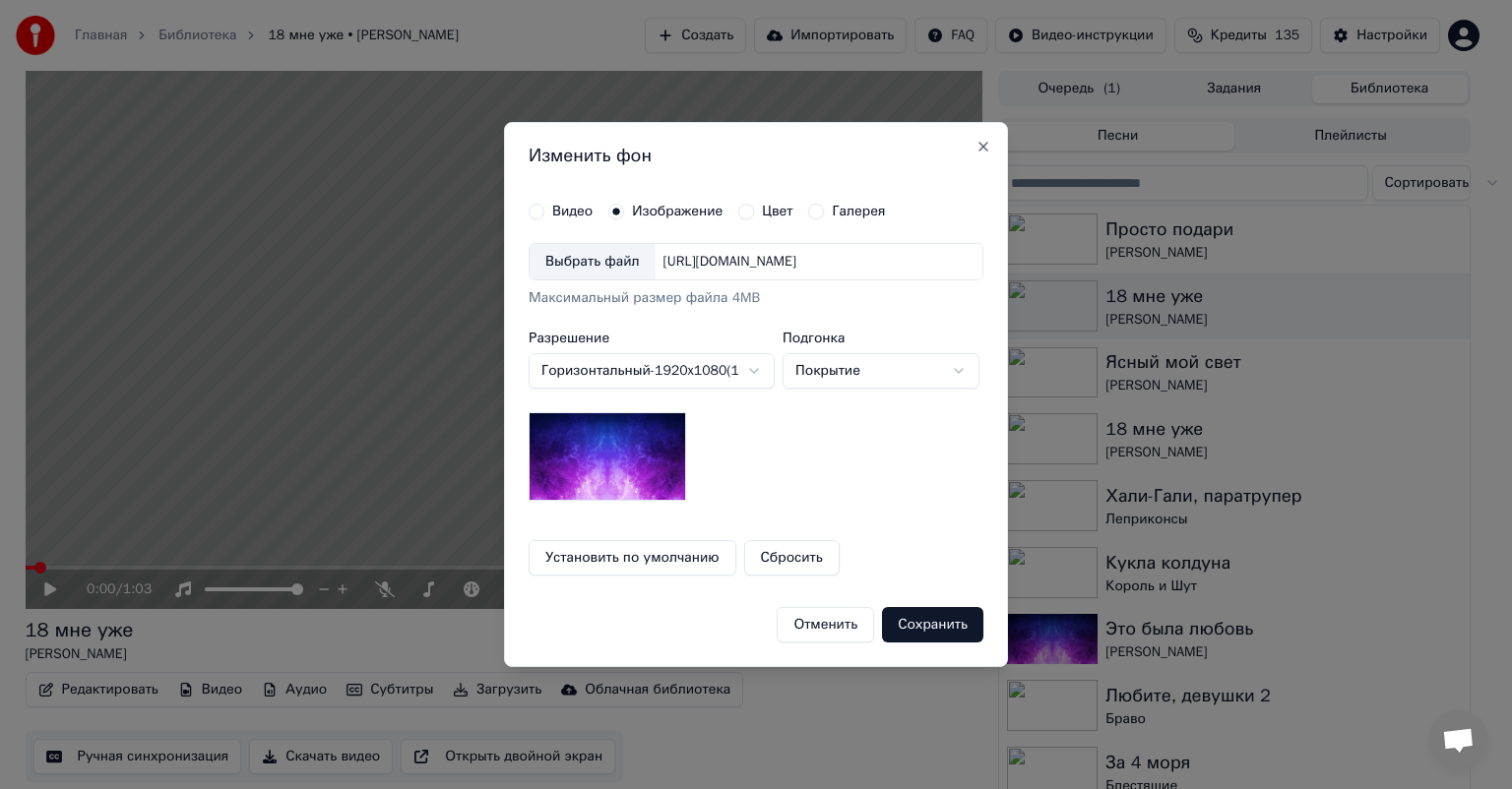 click on "Выбрать файл" at bounding box center [593, 262] 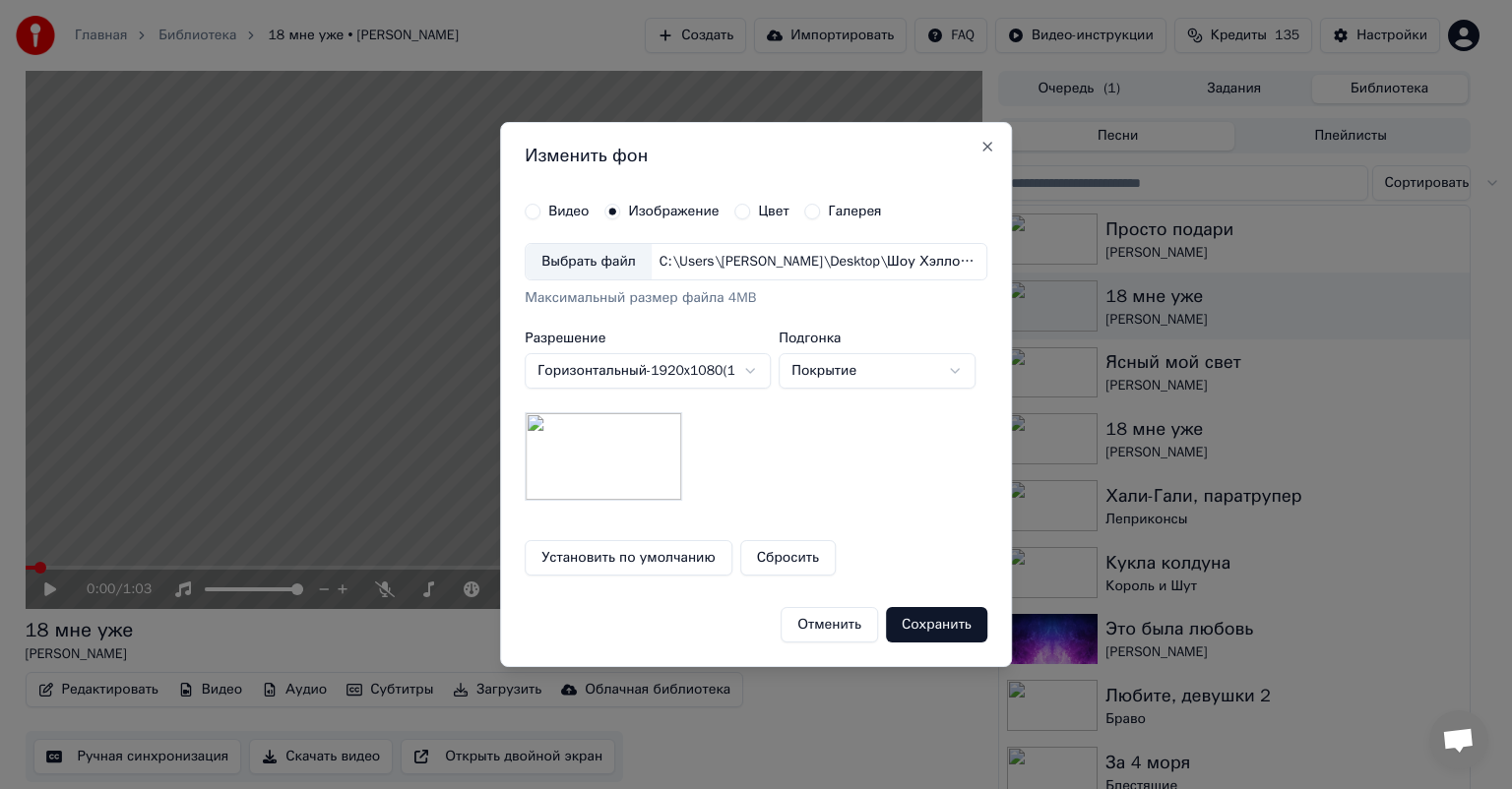 click on "Сохранить" at bounding box center [936, 625] 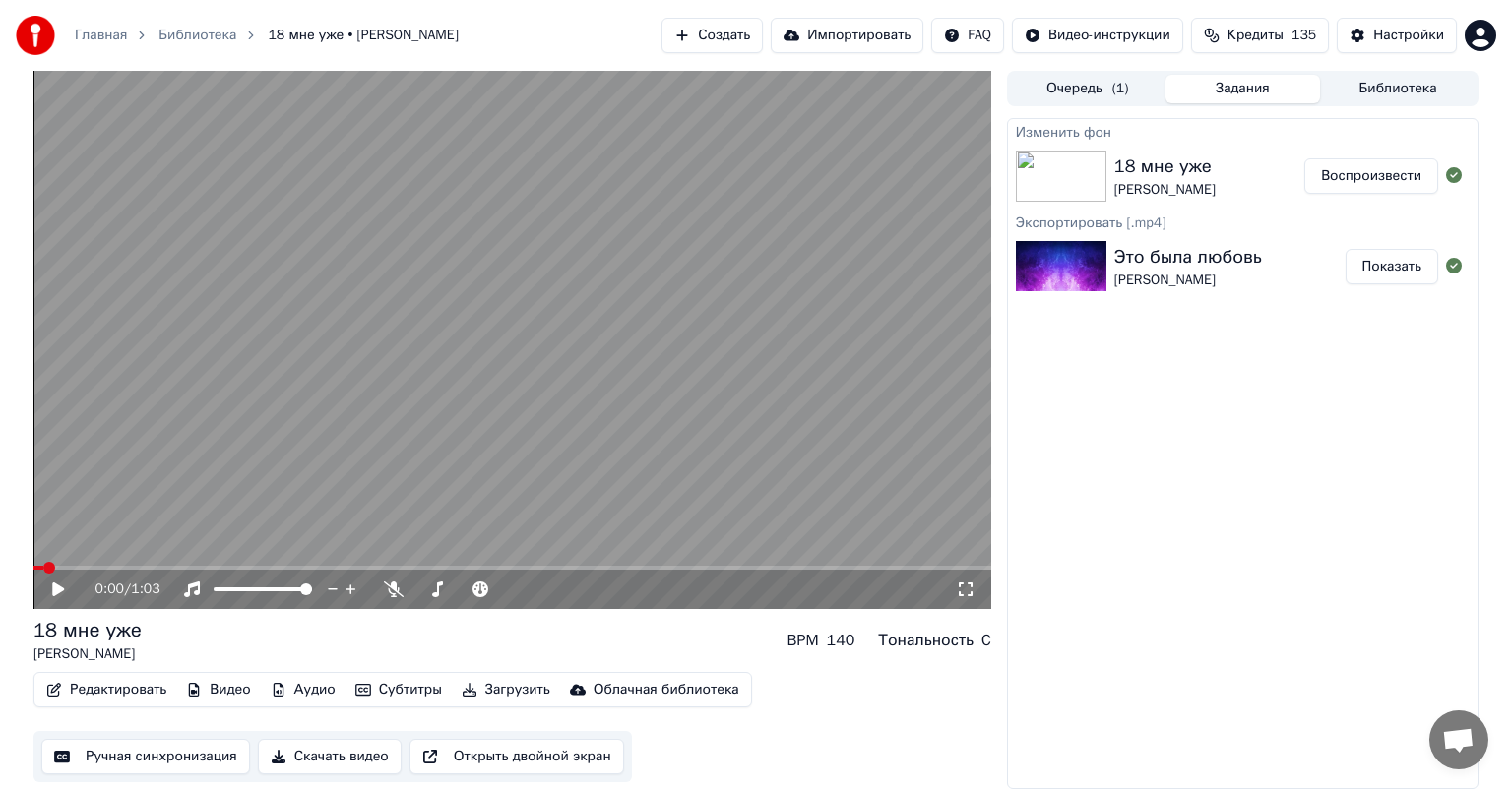 click at bounding box center [512, 339] 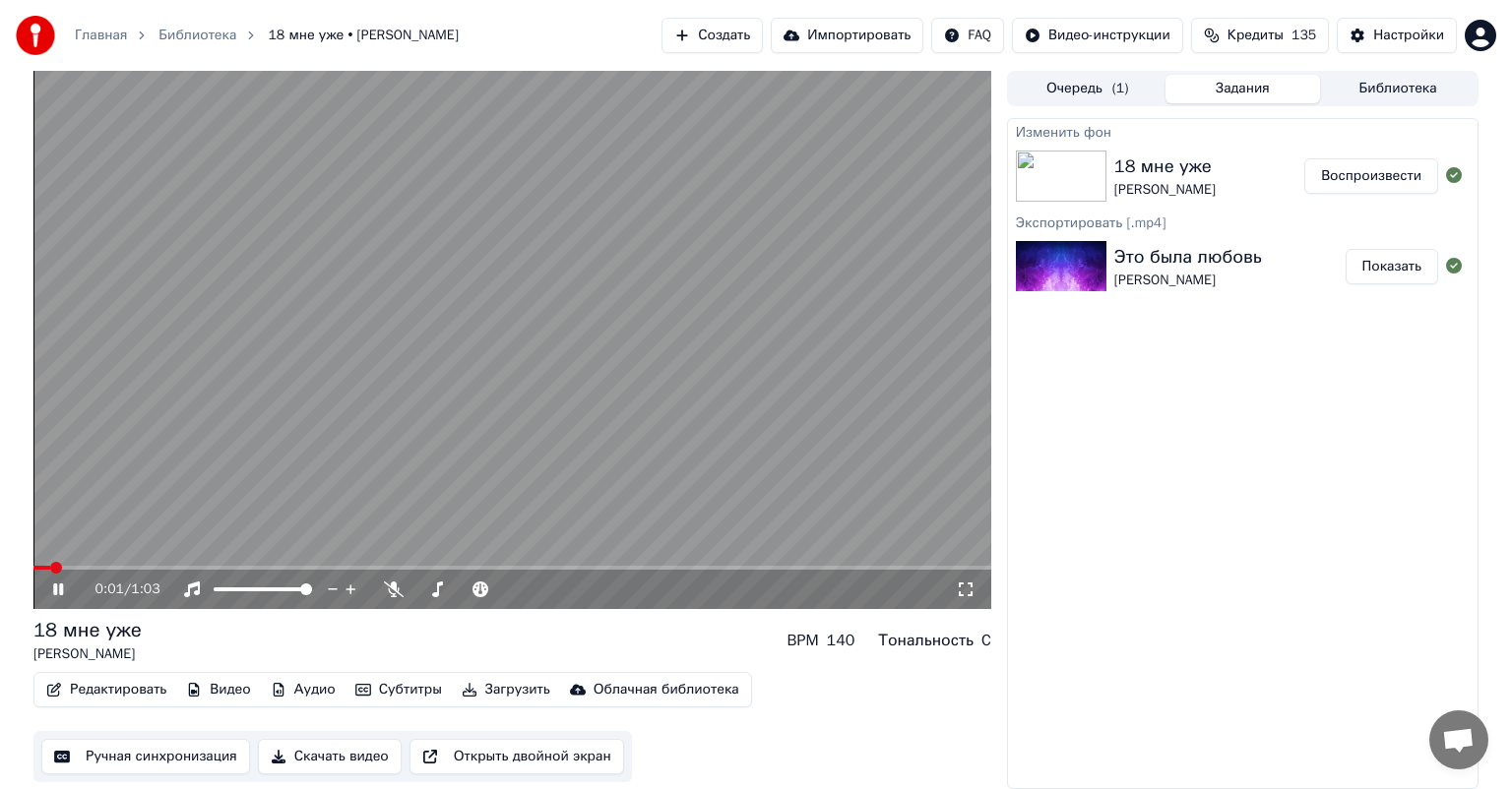 click at bounding box center (512, 339) 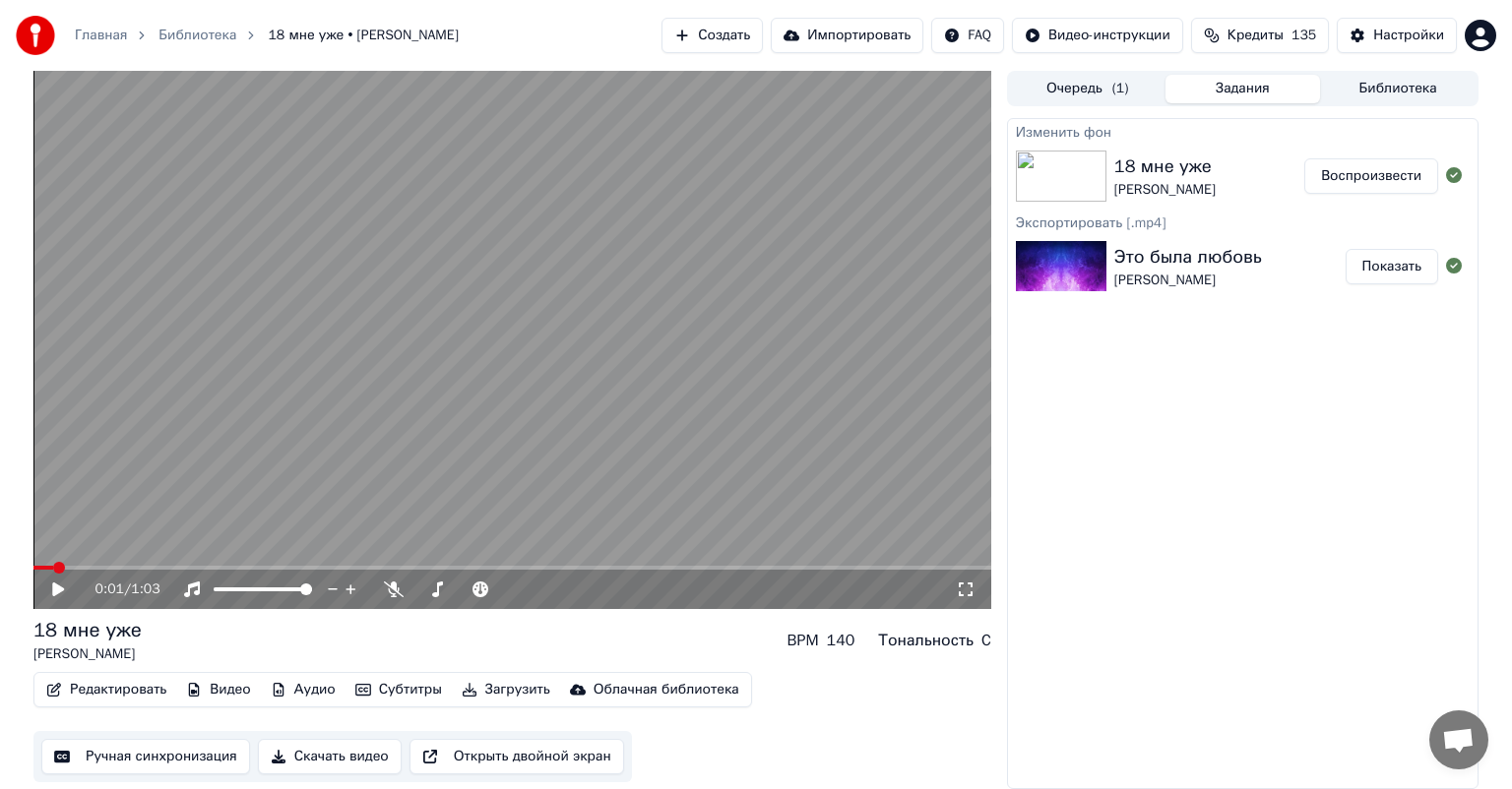 click on "Воспроизвести" at bounding box center (1371, 176) 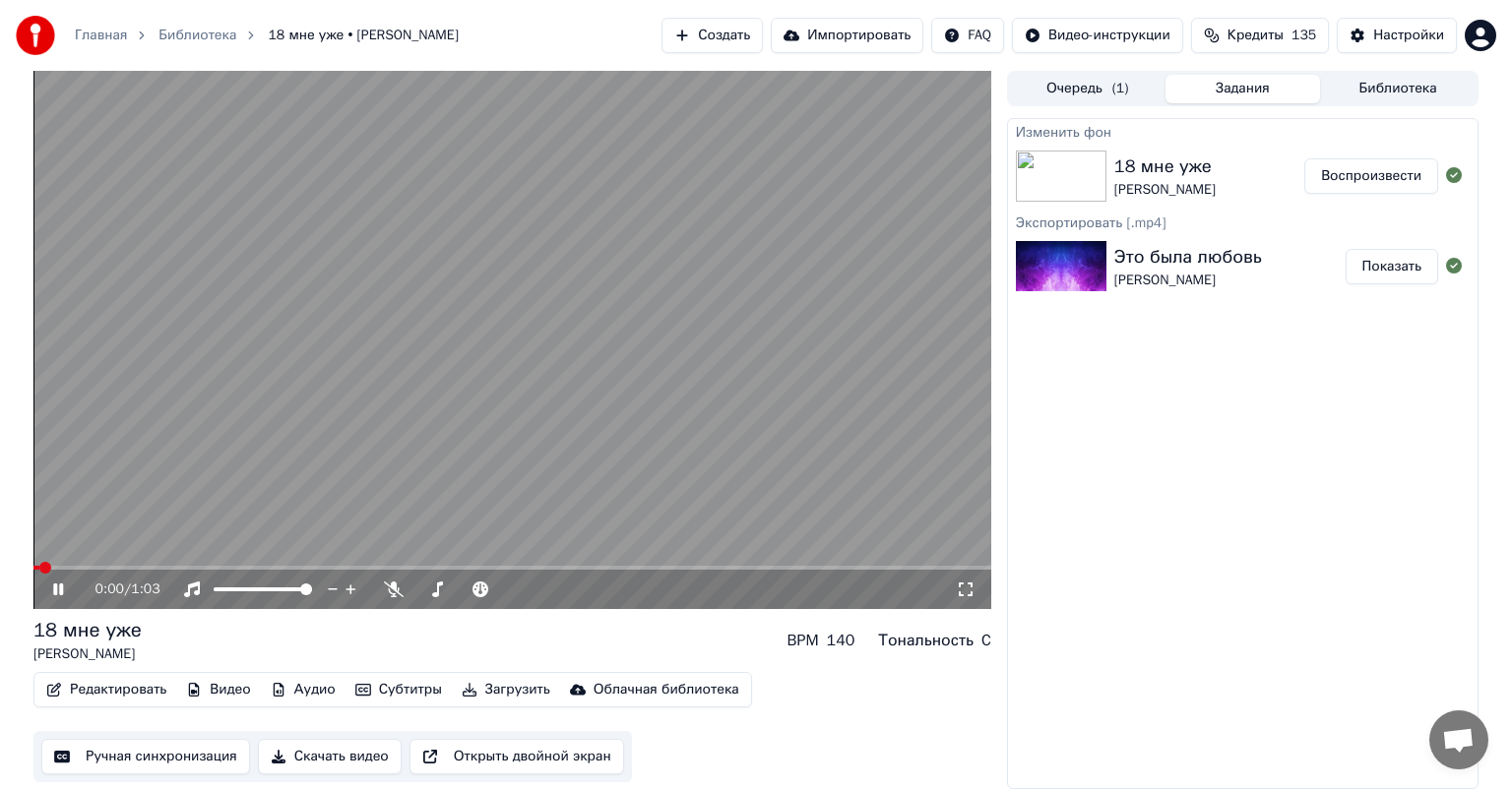 click at bounding box center (512, 339) 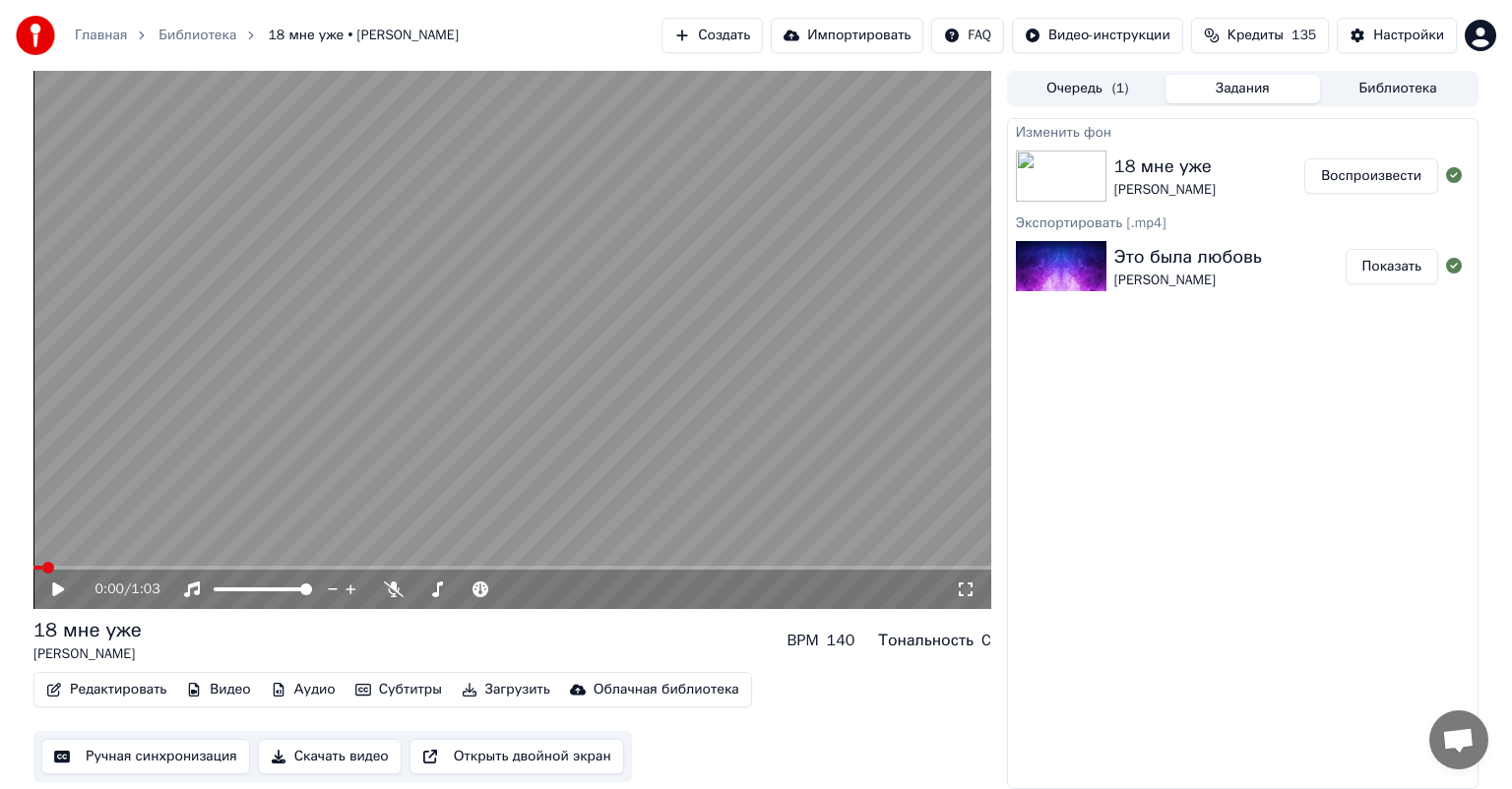 click 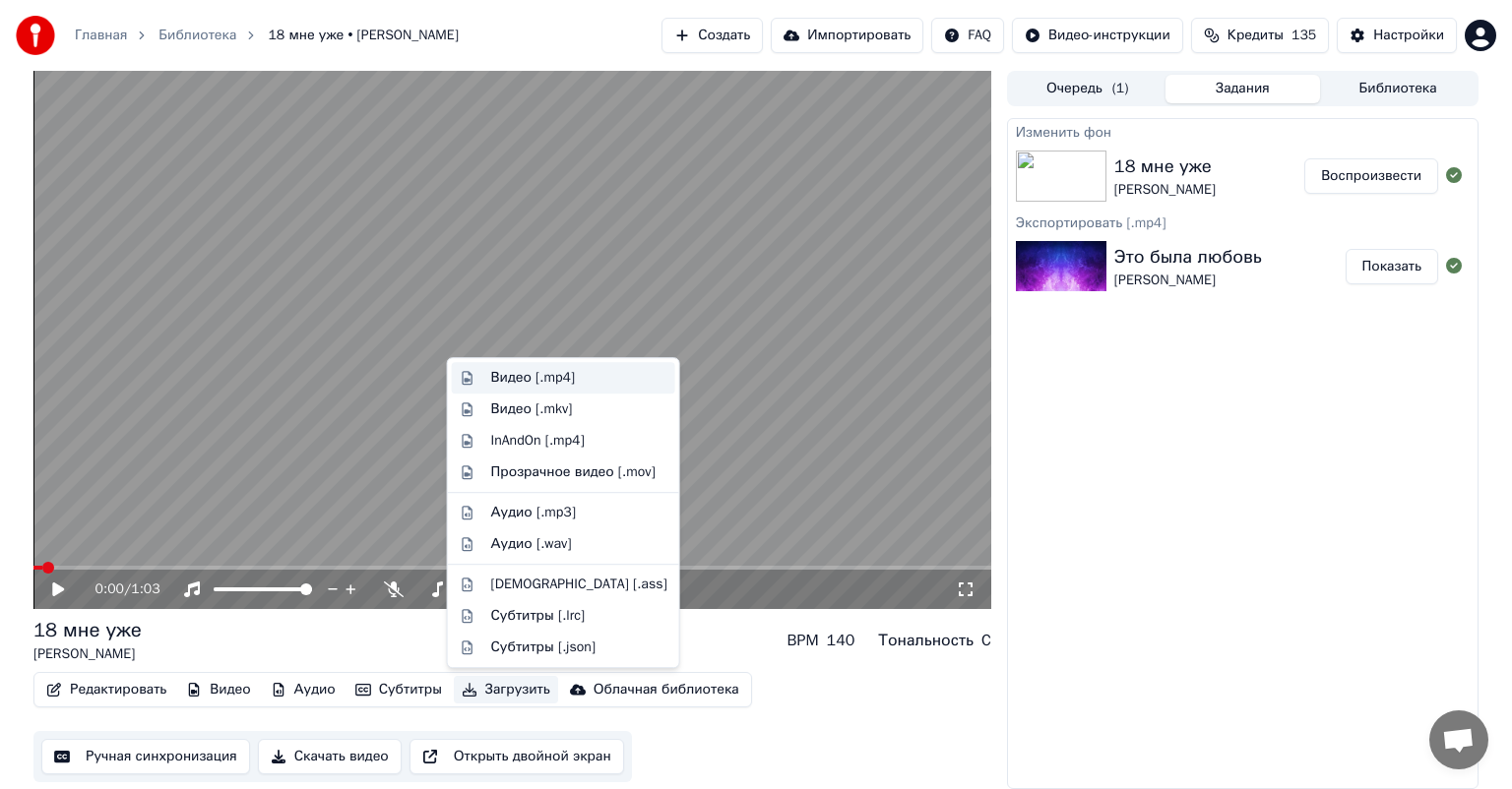 click on "Видео [.mp4]" at bounding box center (579, 378) 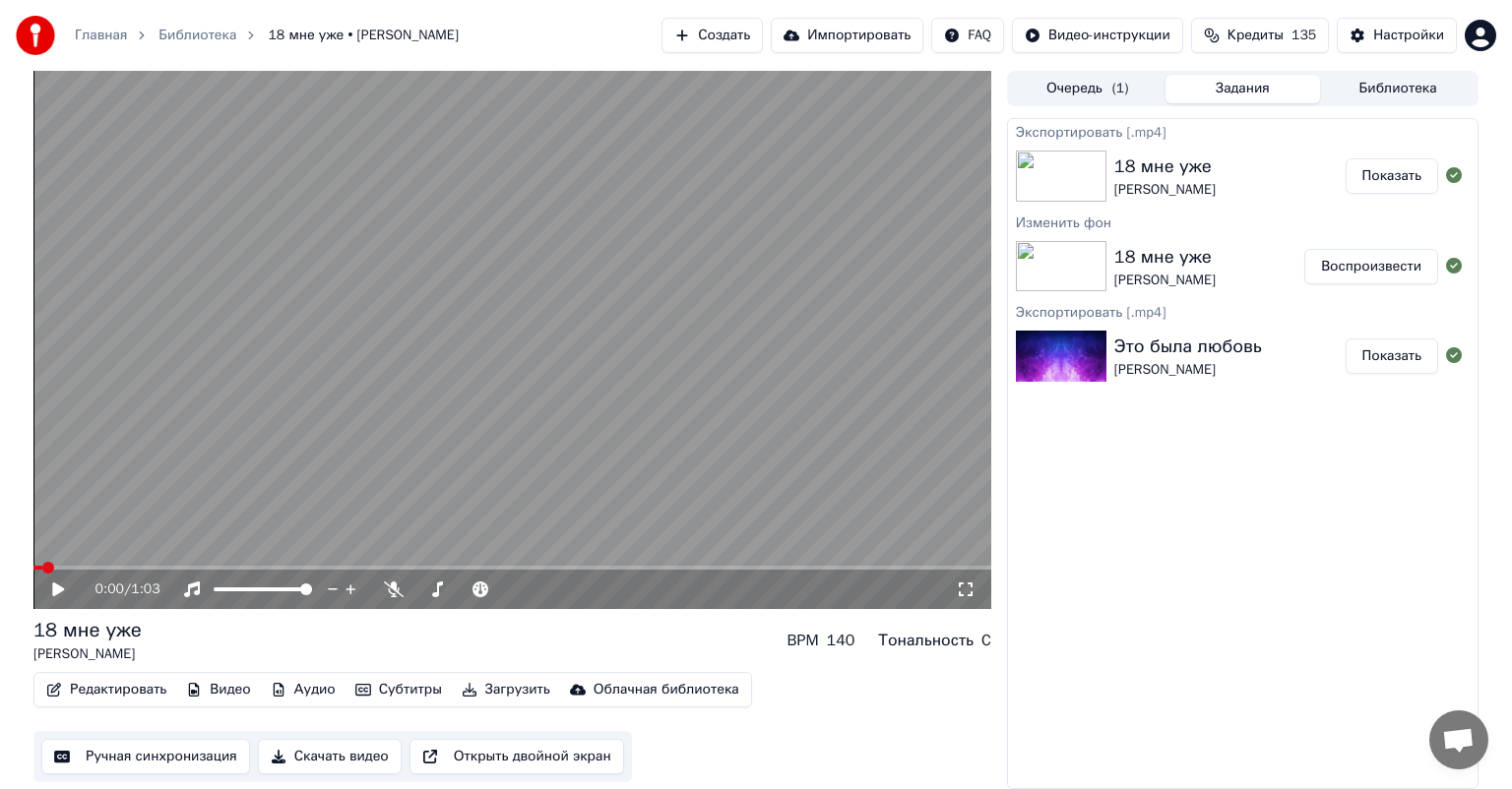click on "Показать" at bounding box center (1392, 176) 